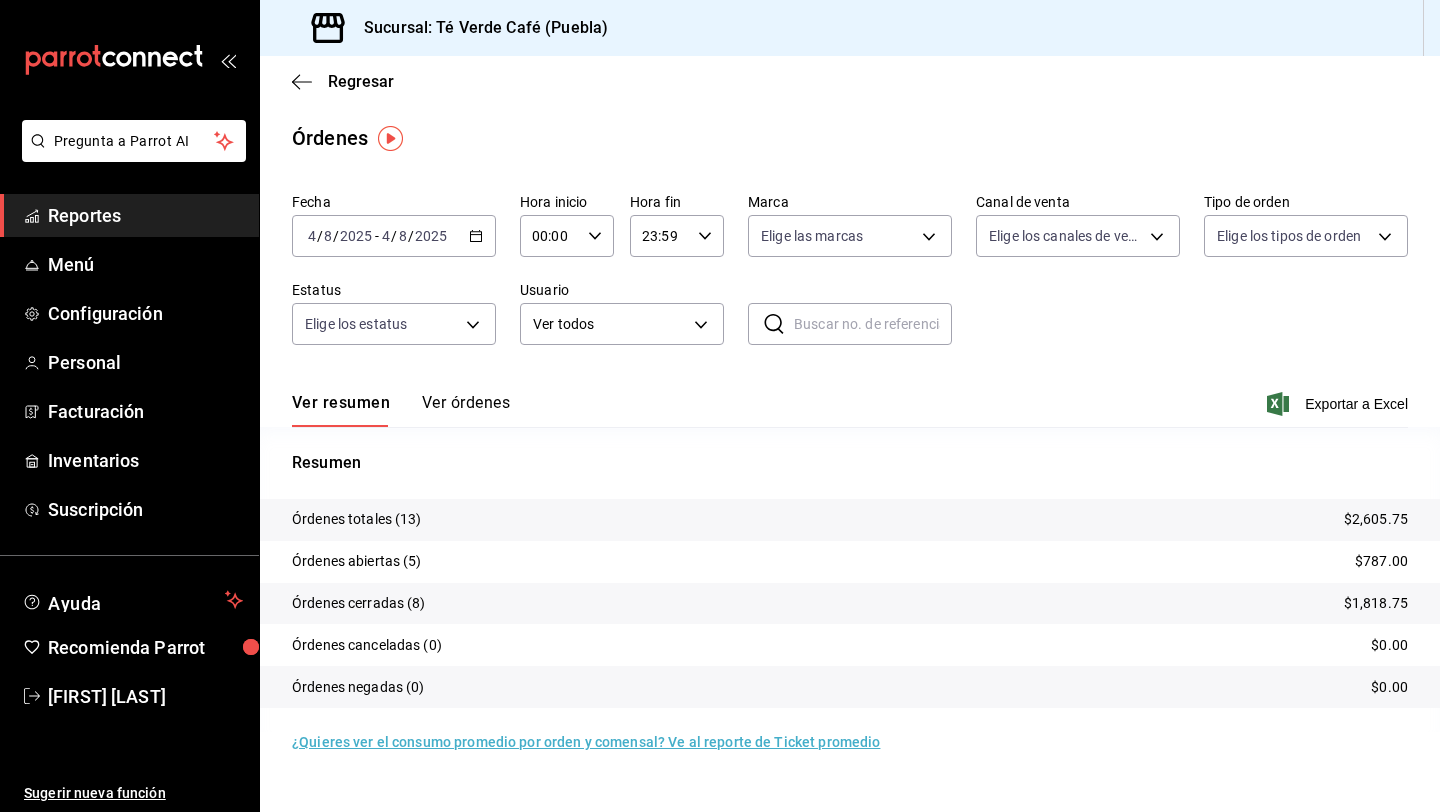 scroll, scrollTop: 0, scrollLeft: 0, axis: both 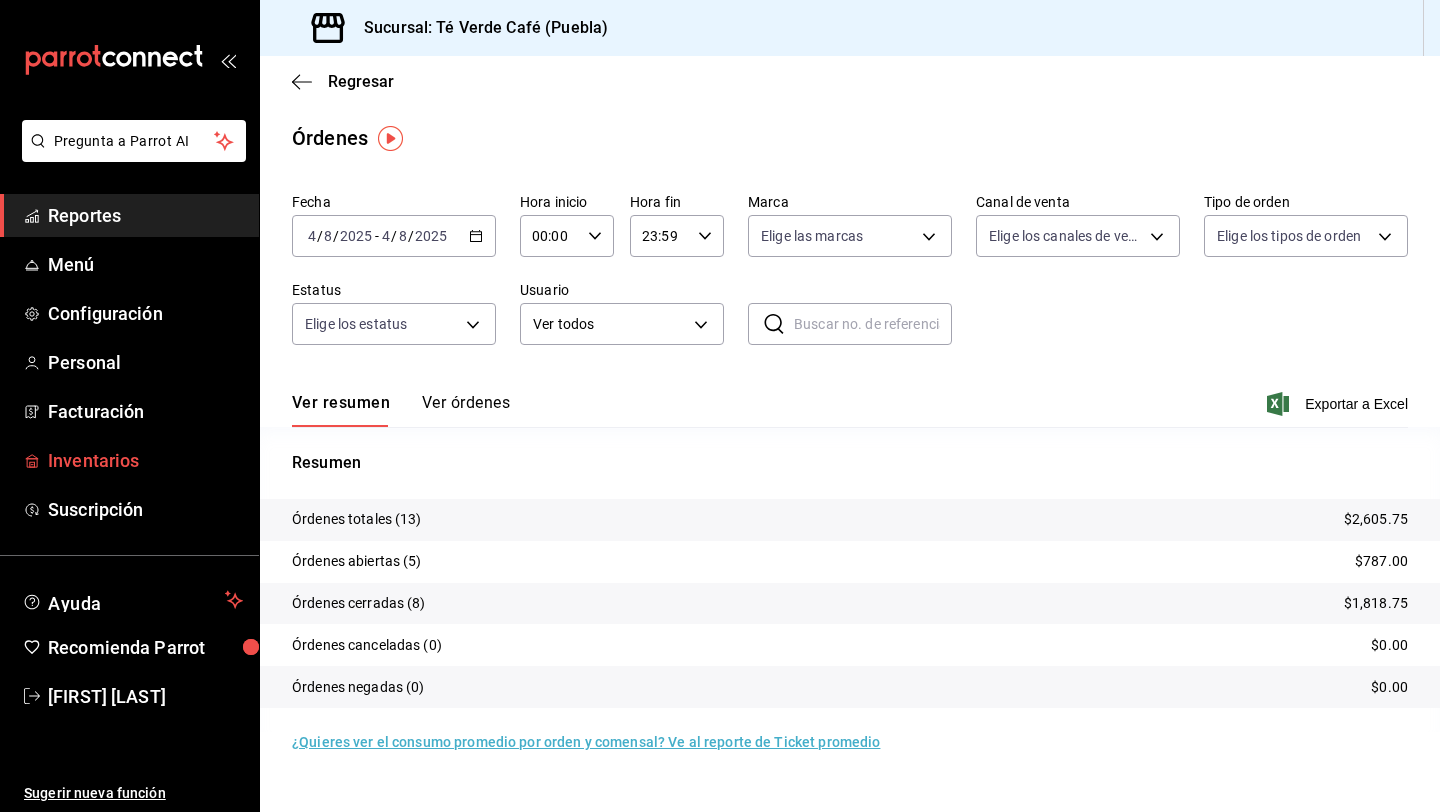 click on "Inventarios" at bounding box center [145, 460] 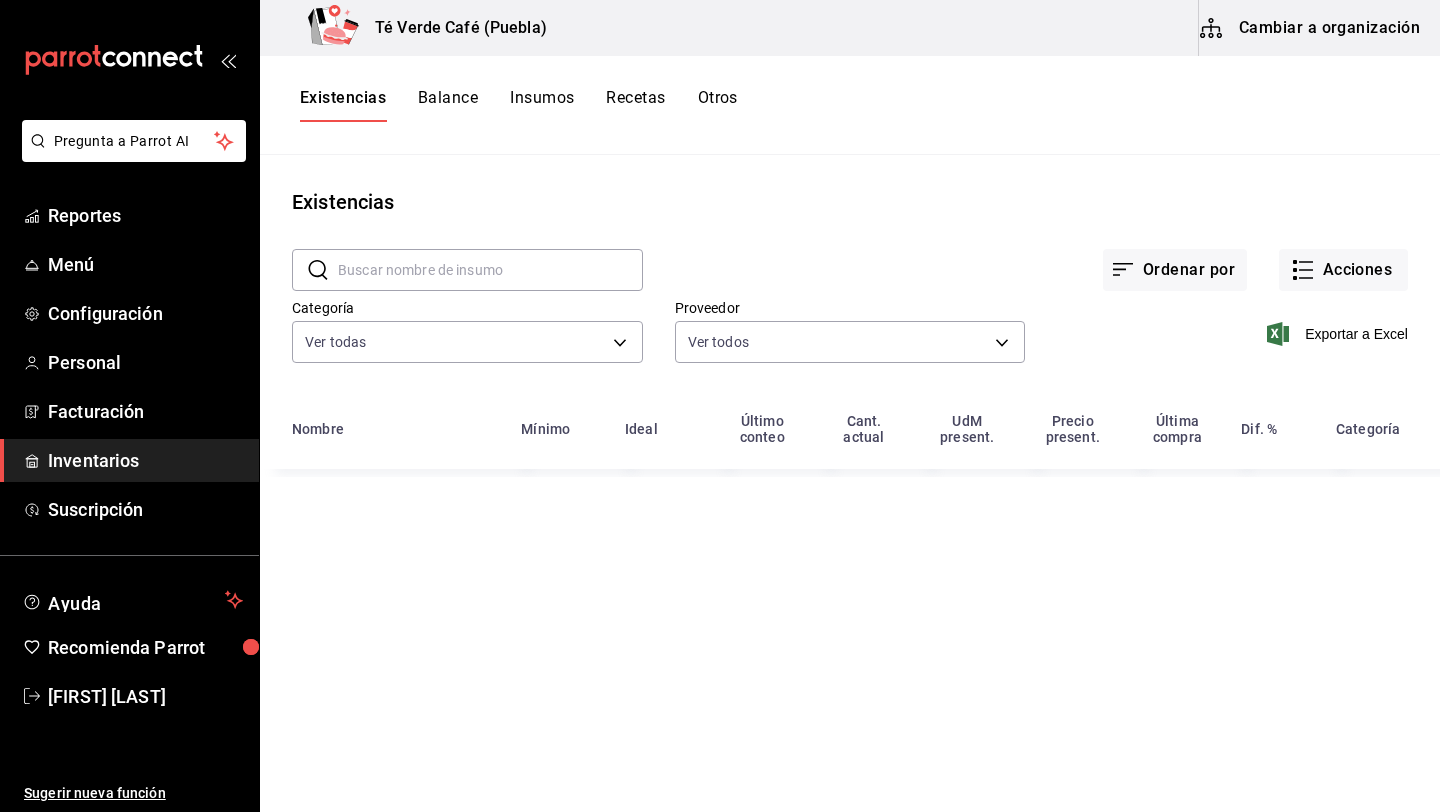 click at bounding box center (490, 270) 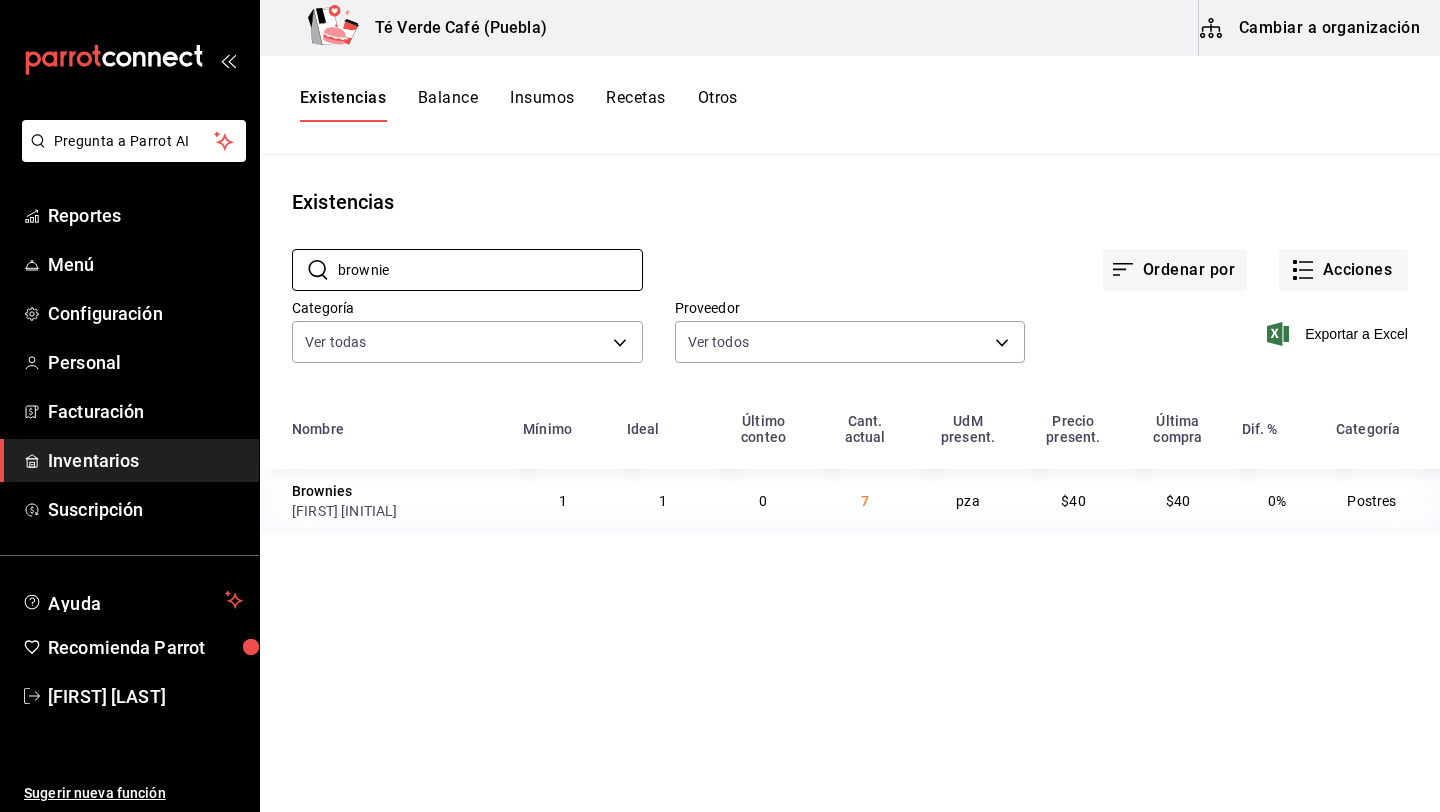 type on "brownie" 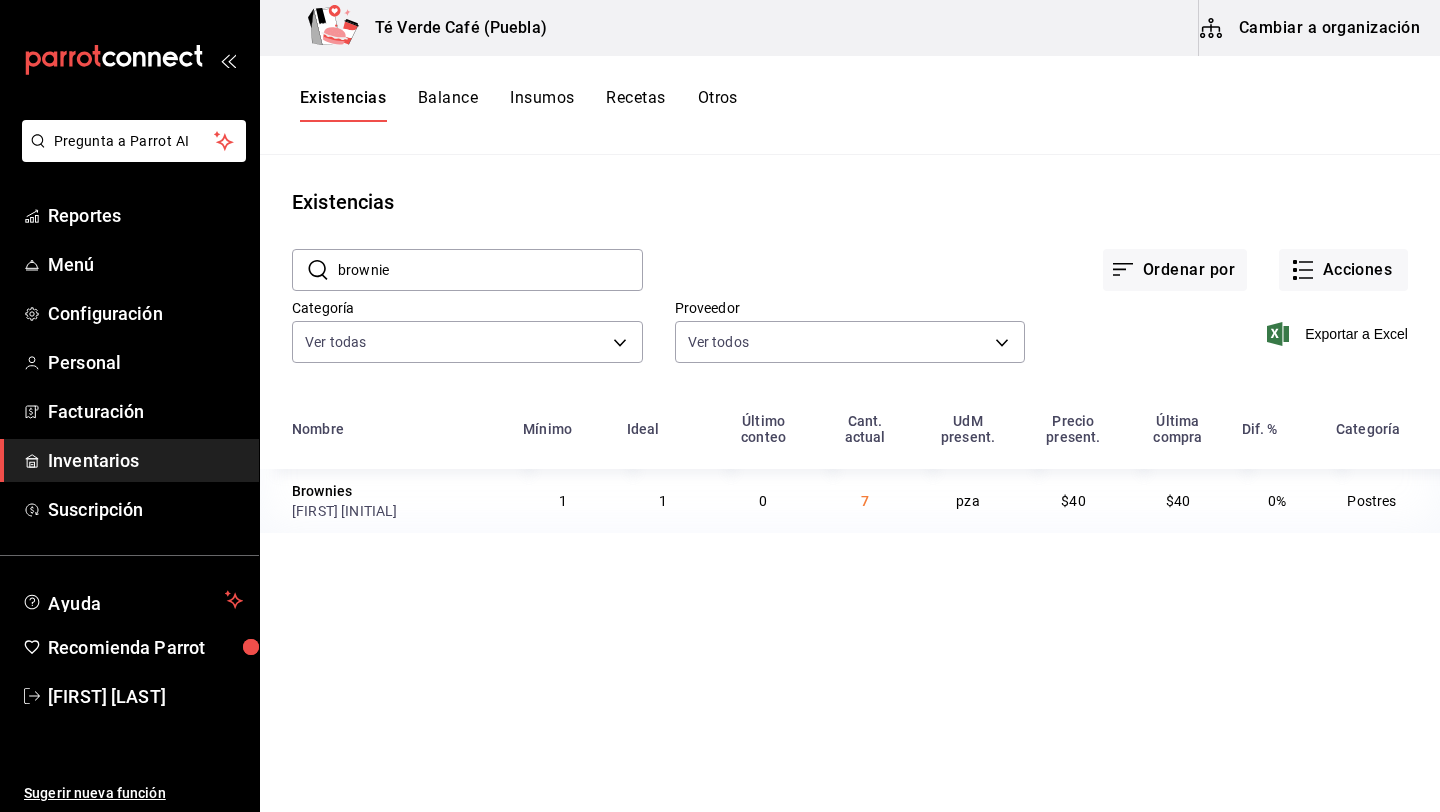 click on "brownie" at bounding box center [490, 270] 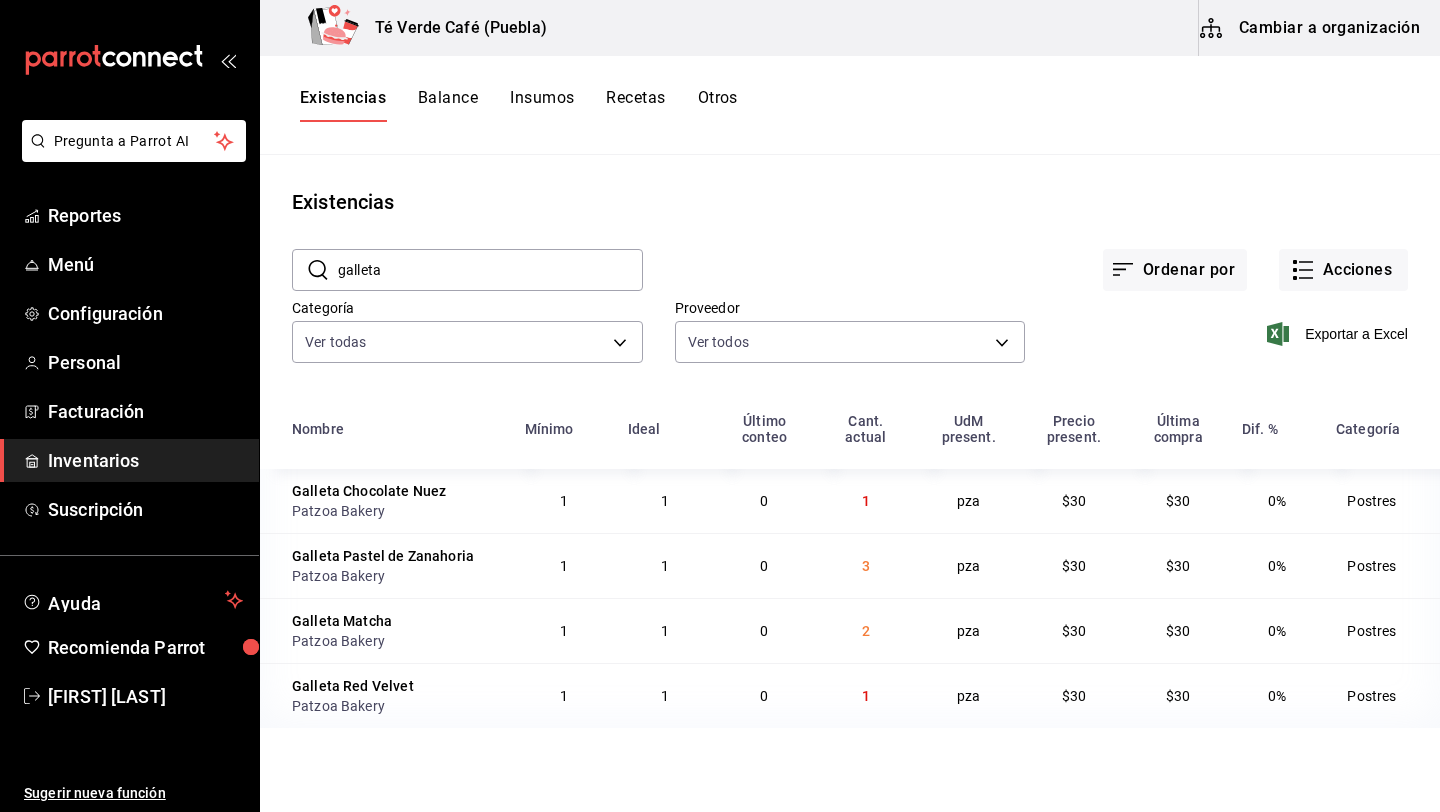 click on "galleta" at bounding box center [490, 270] 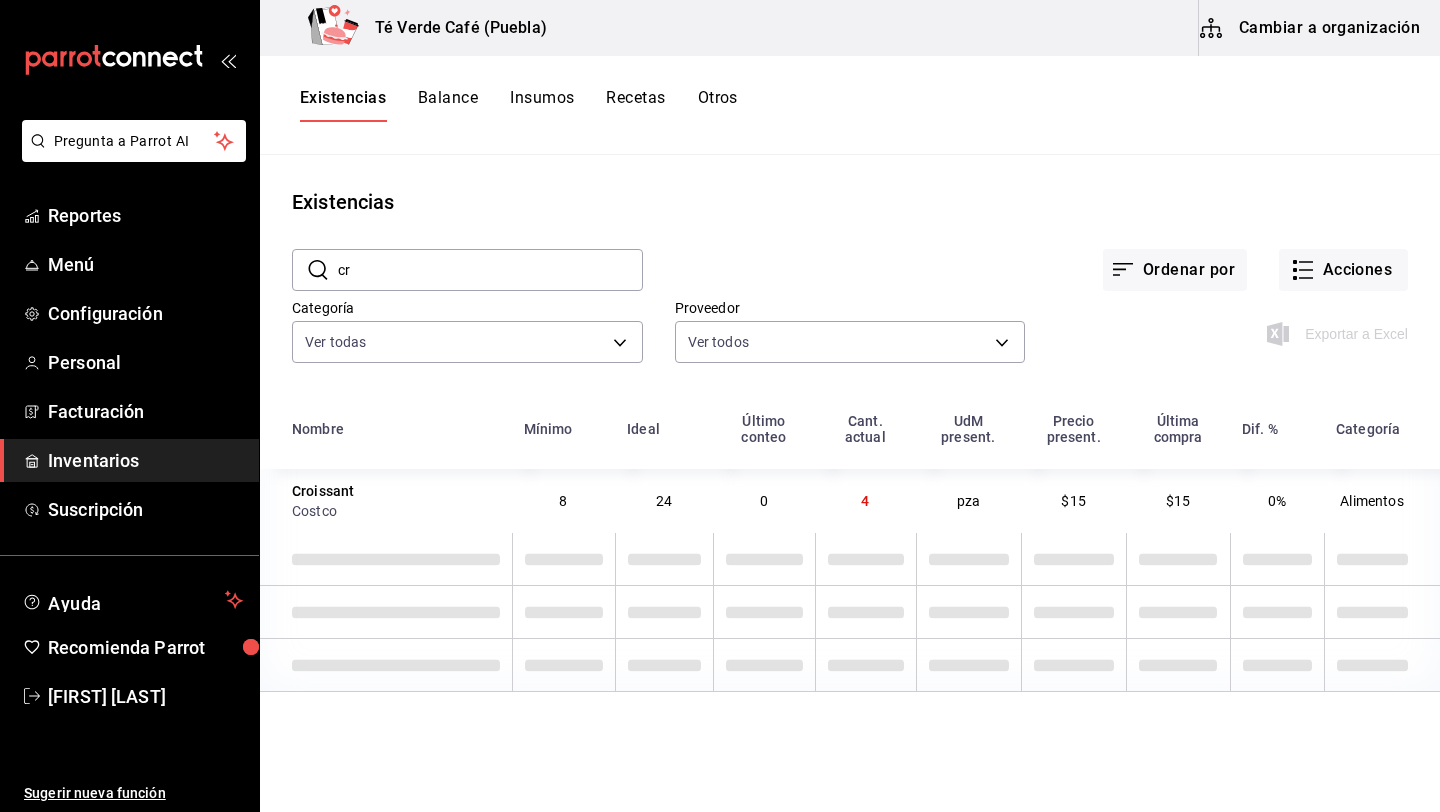 type on "c" 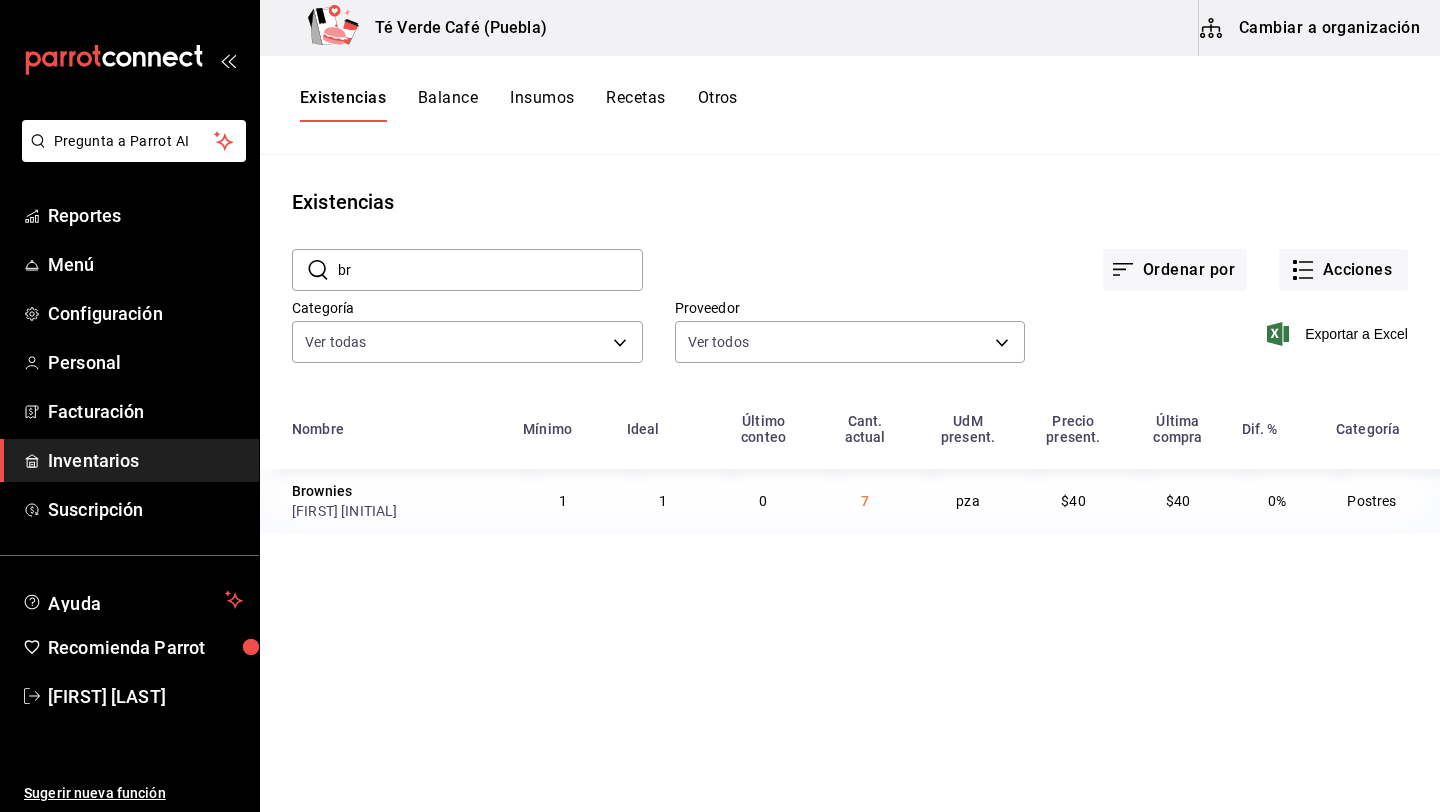 type on "b" 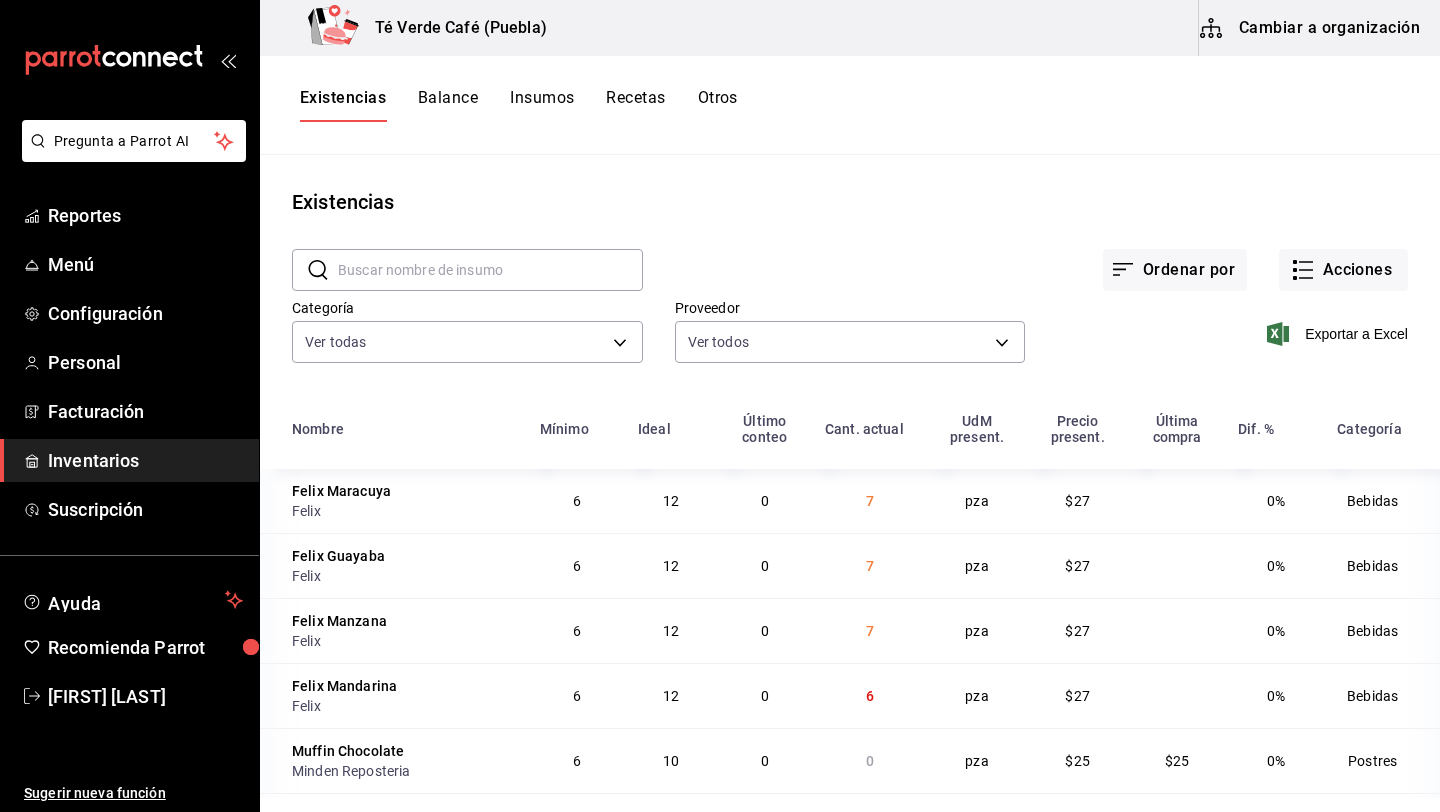click at bounding box center [490, 270] 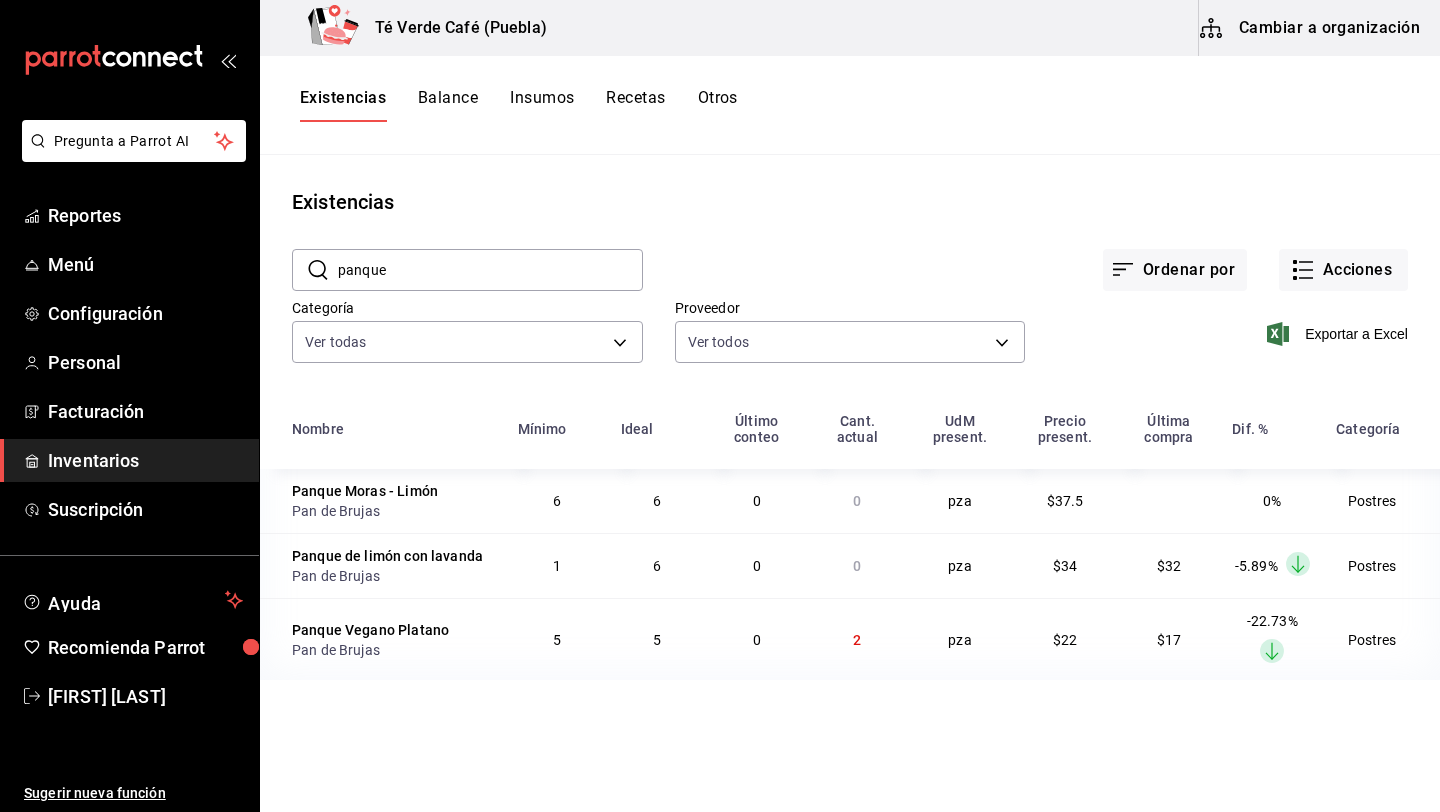 click on "panque" at bounding box center [490, 270] 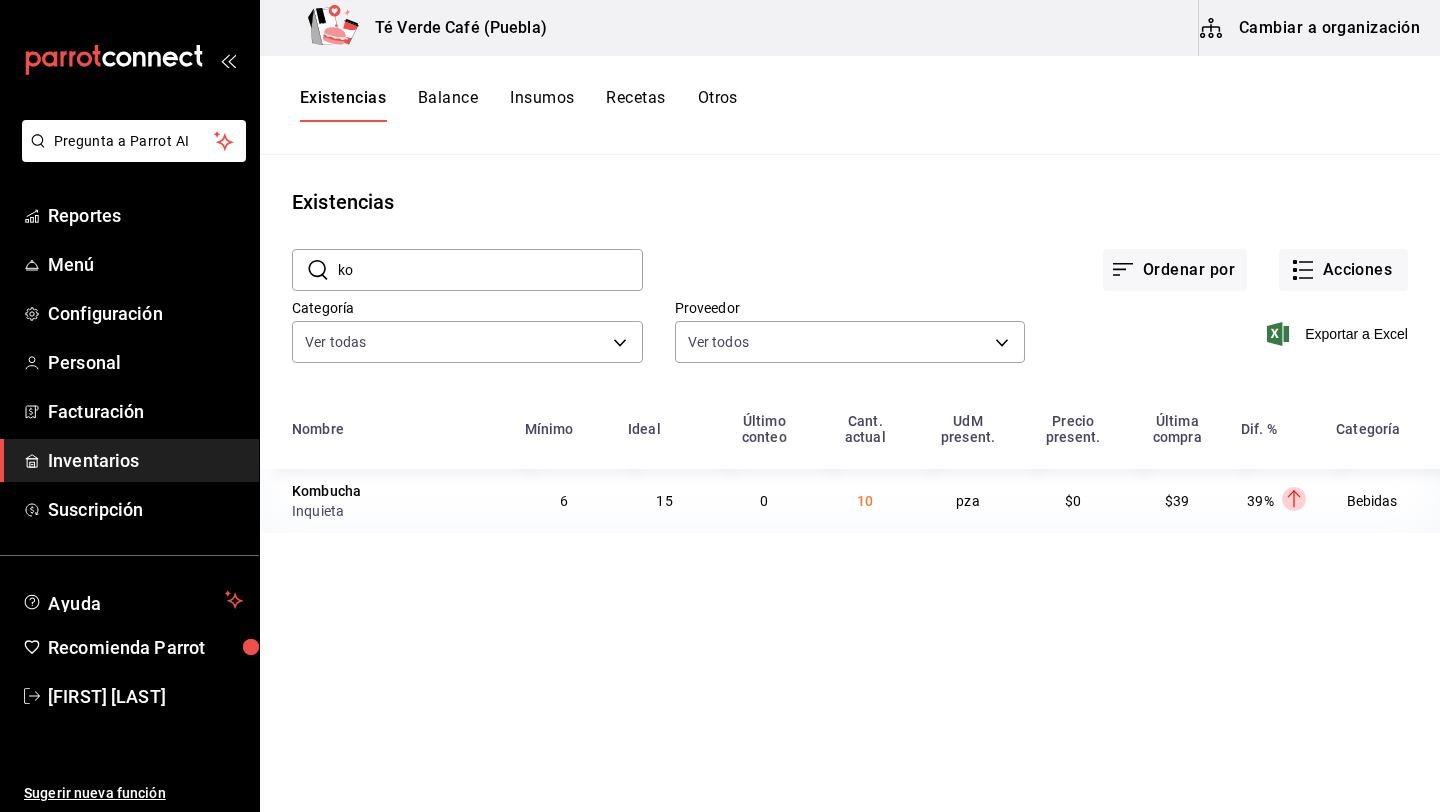 type on "k" 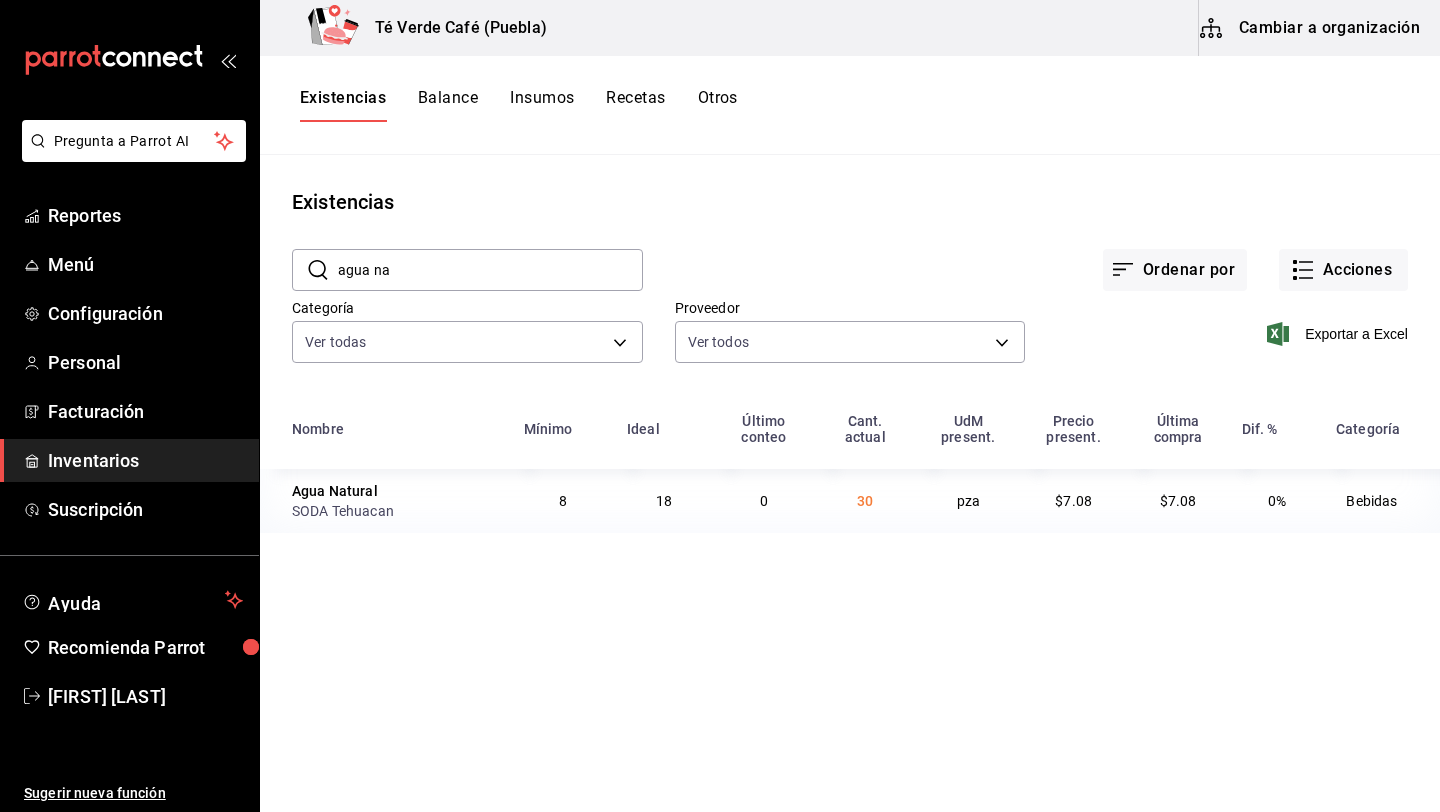 click on "agua na" at bounding box center [490, 270] 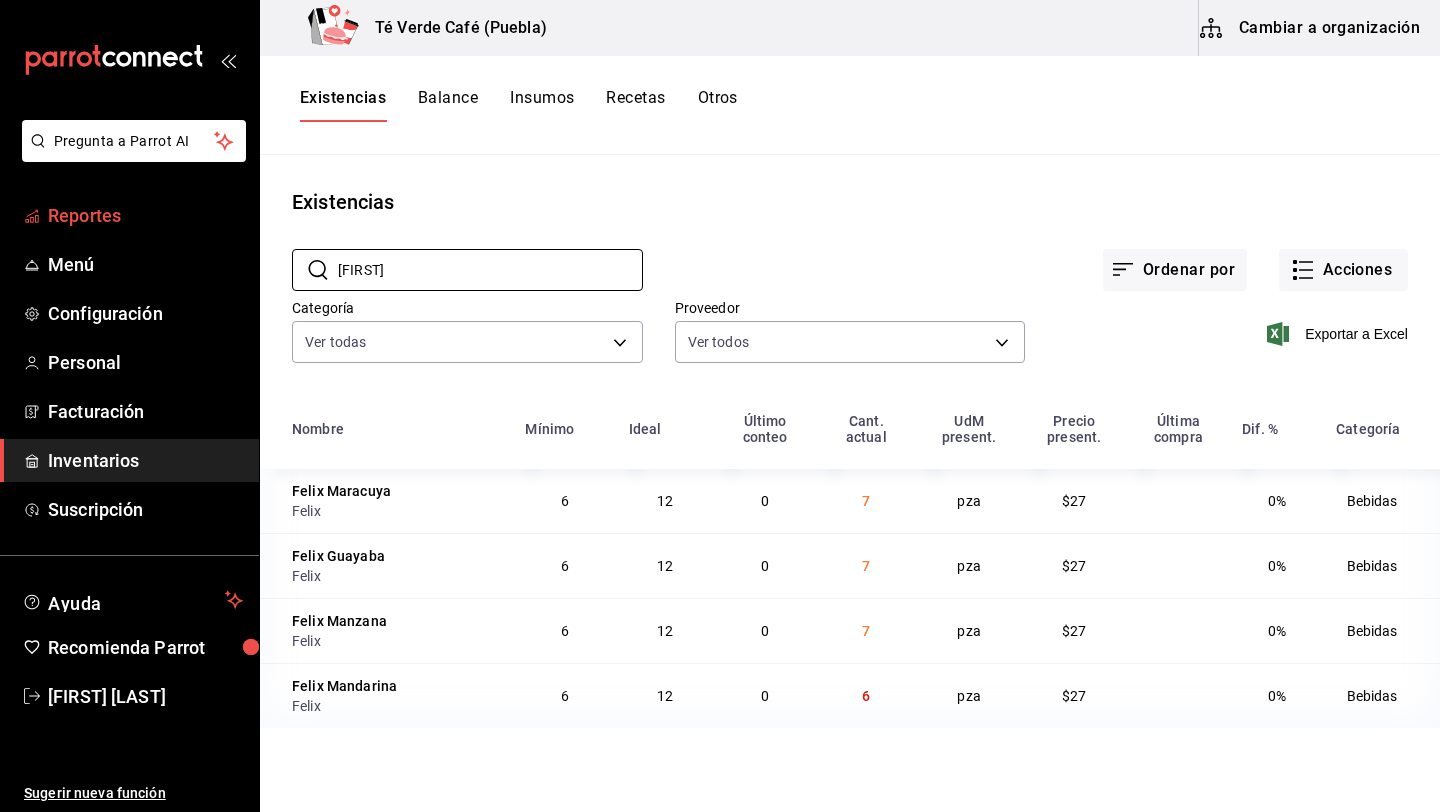 type on "[FIRST]" 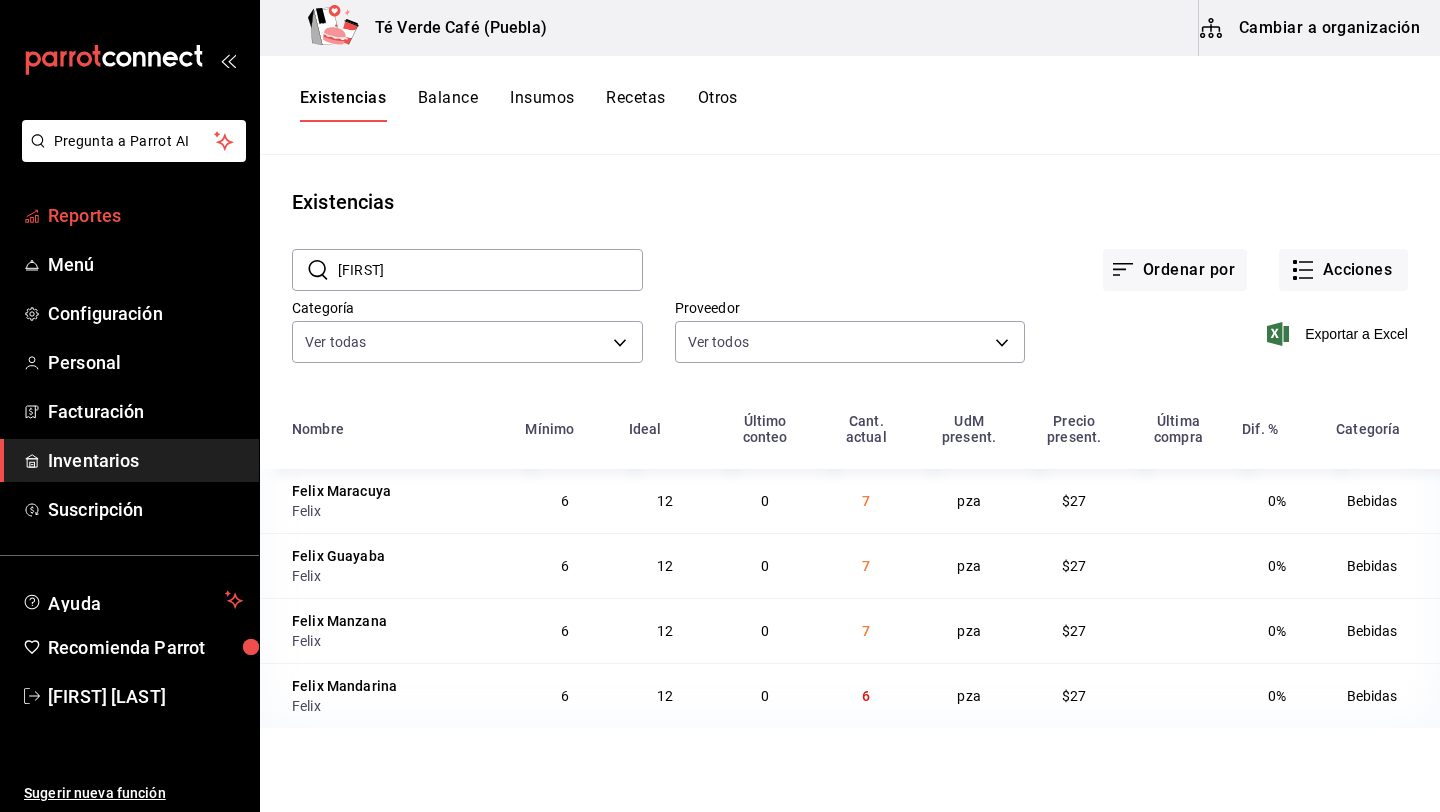 click on "Reportes" at bounding box center [145, 215] 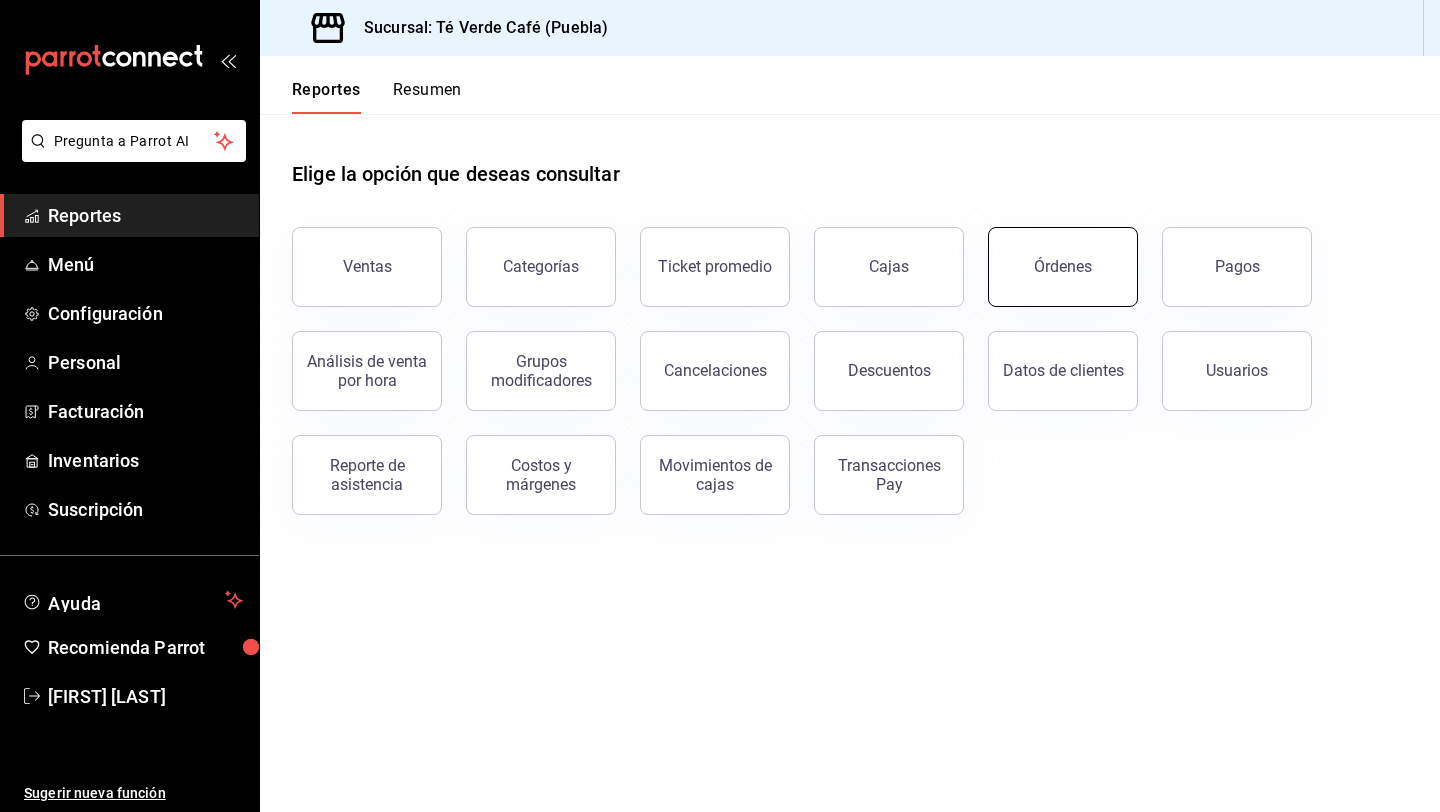 click on "Órdenes" at bounding box center [1063, 267] 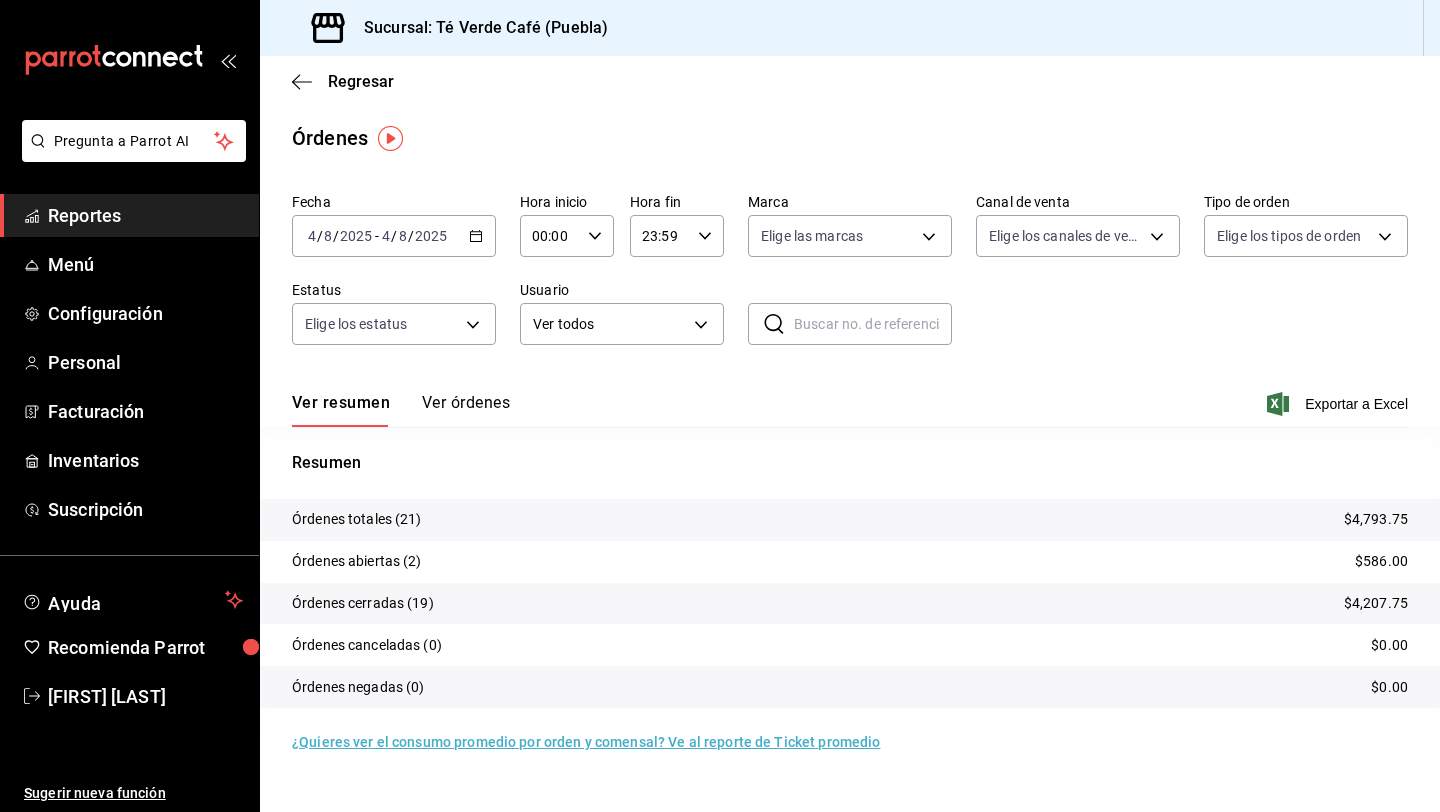 click on "Ver órdenes" at bounding box center (466, 410) 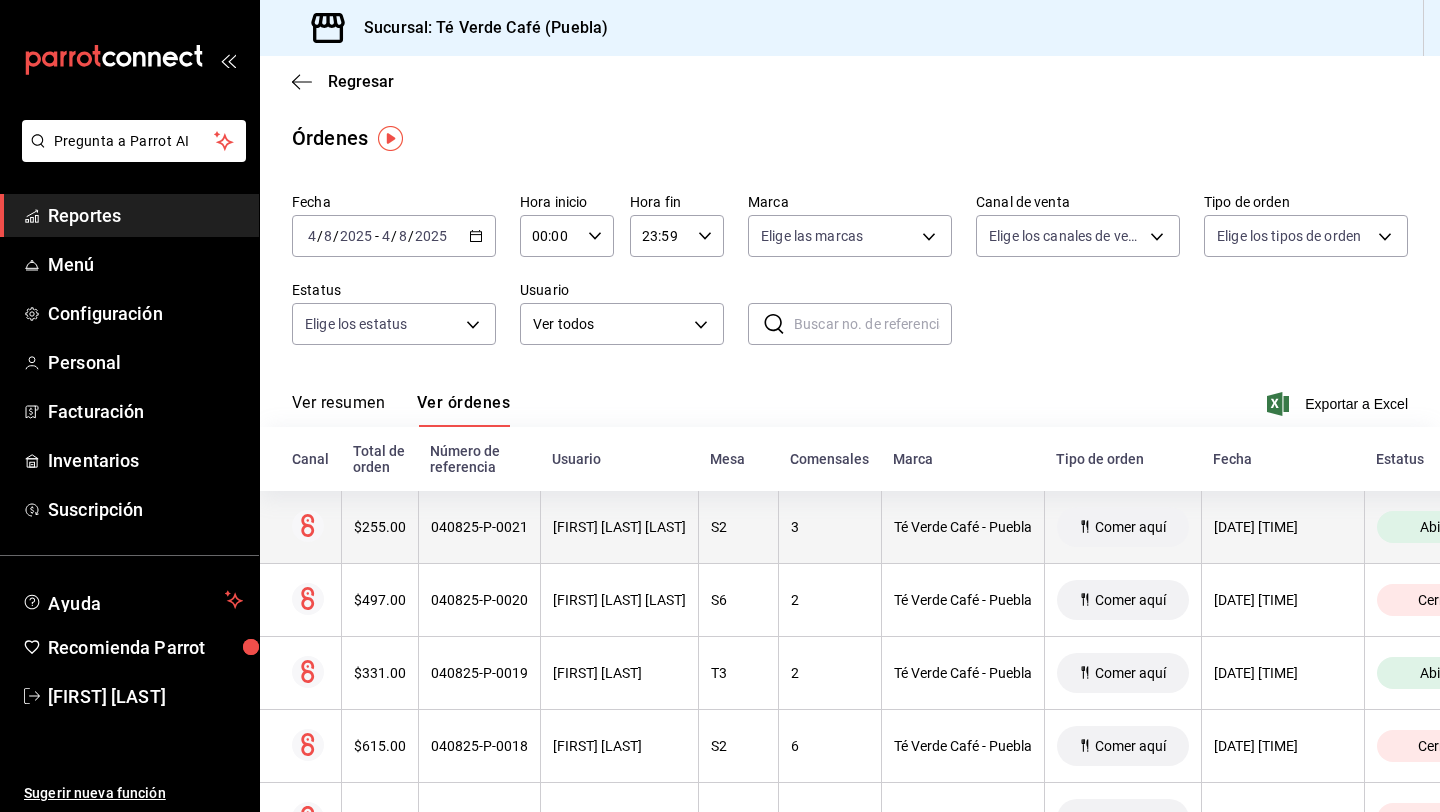click on "$255.00" at bounding box center (380, 527) 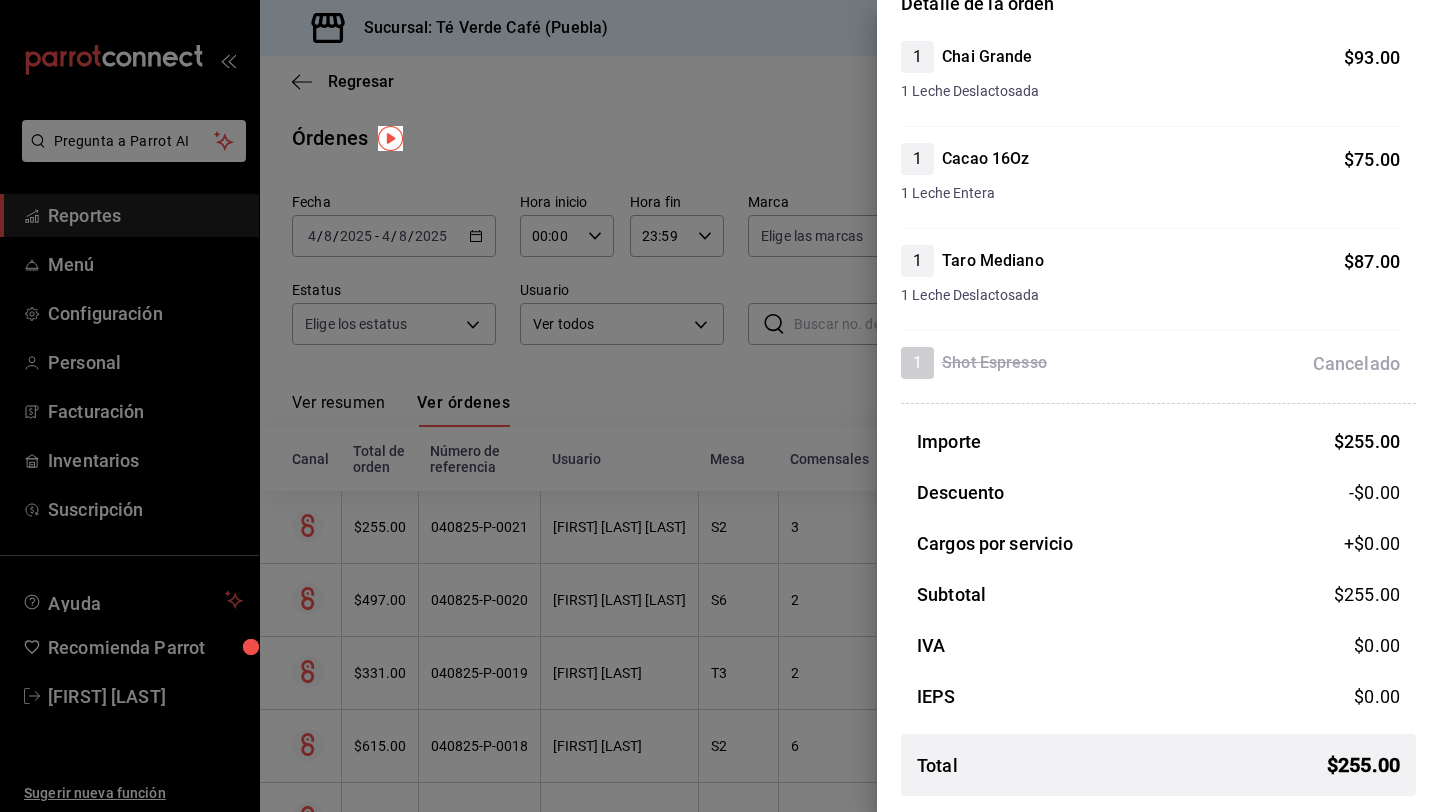 scroll, scrollTop: 0, scrollLeft: 0, axis: both 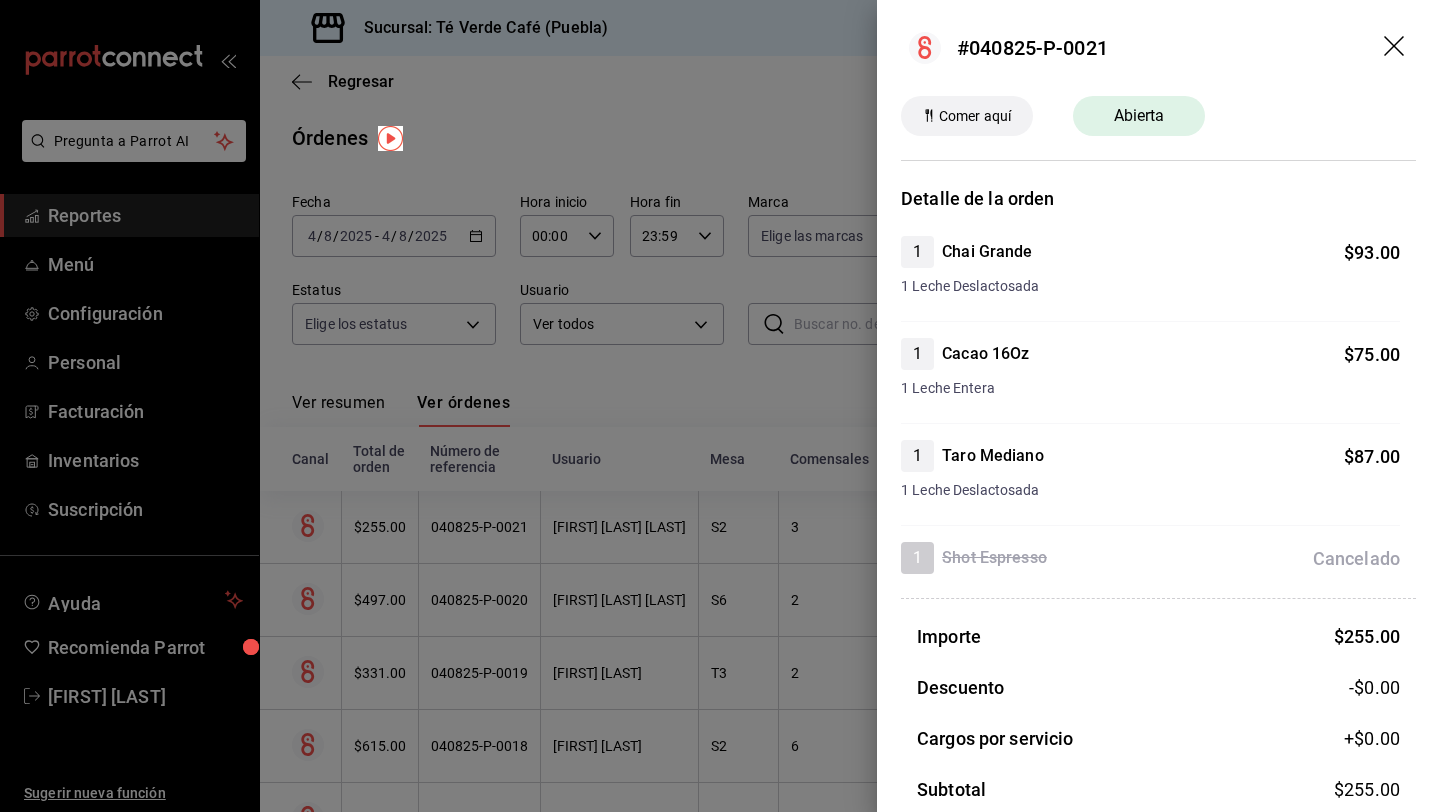 click 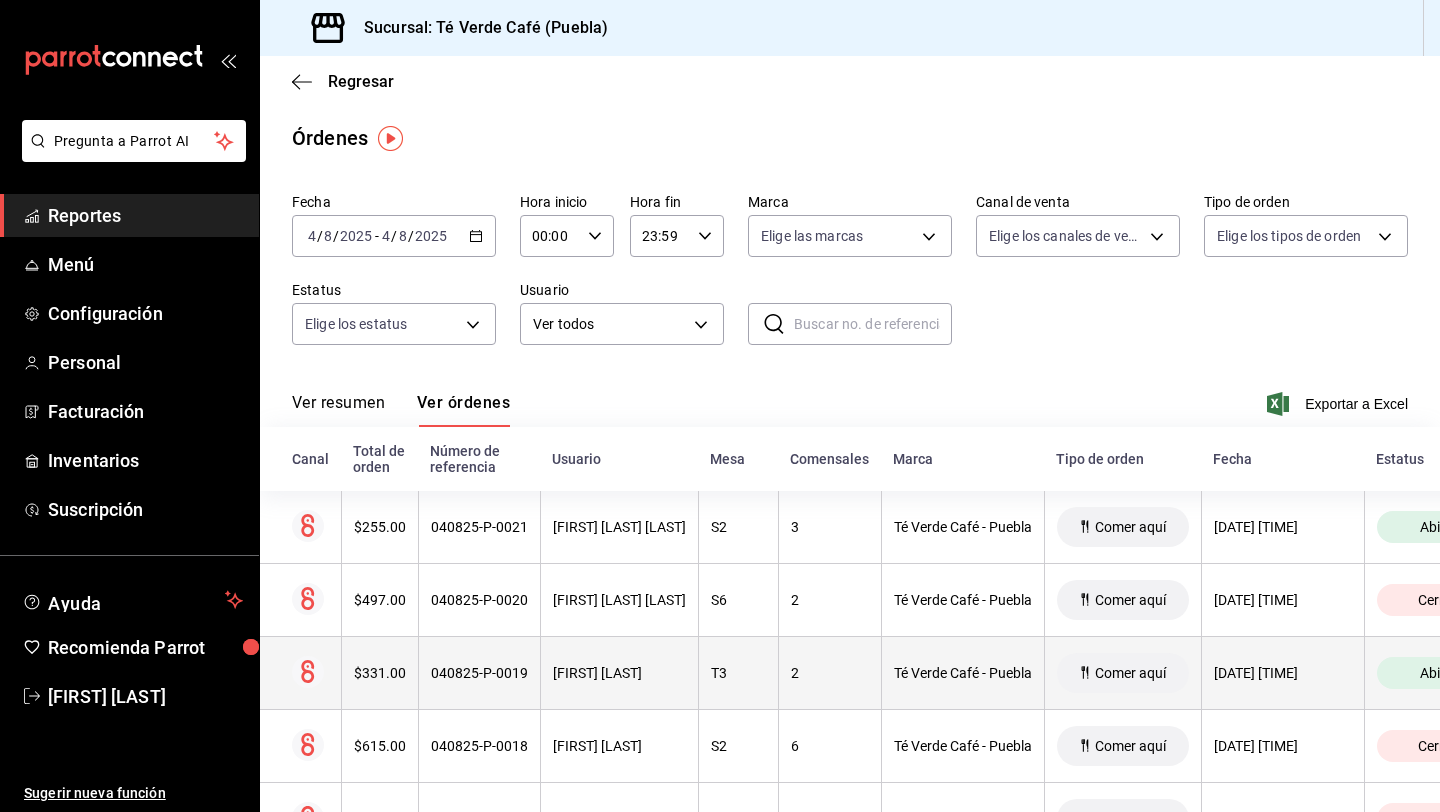 click on "$331.00" at bounding box center (379, 673) 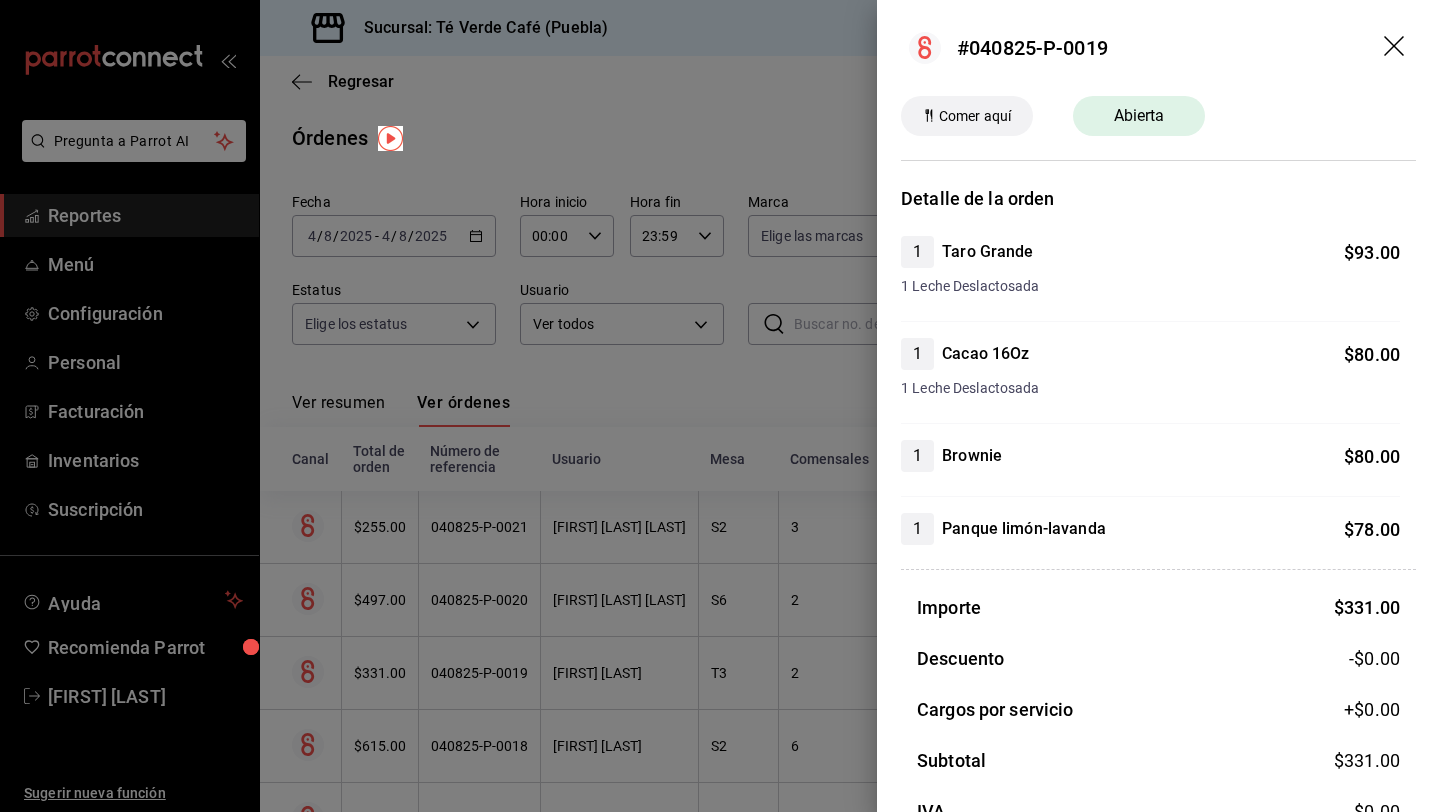 click 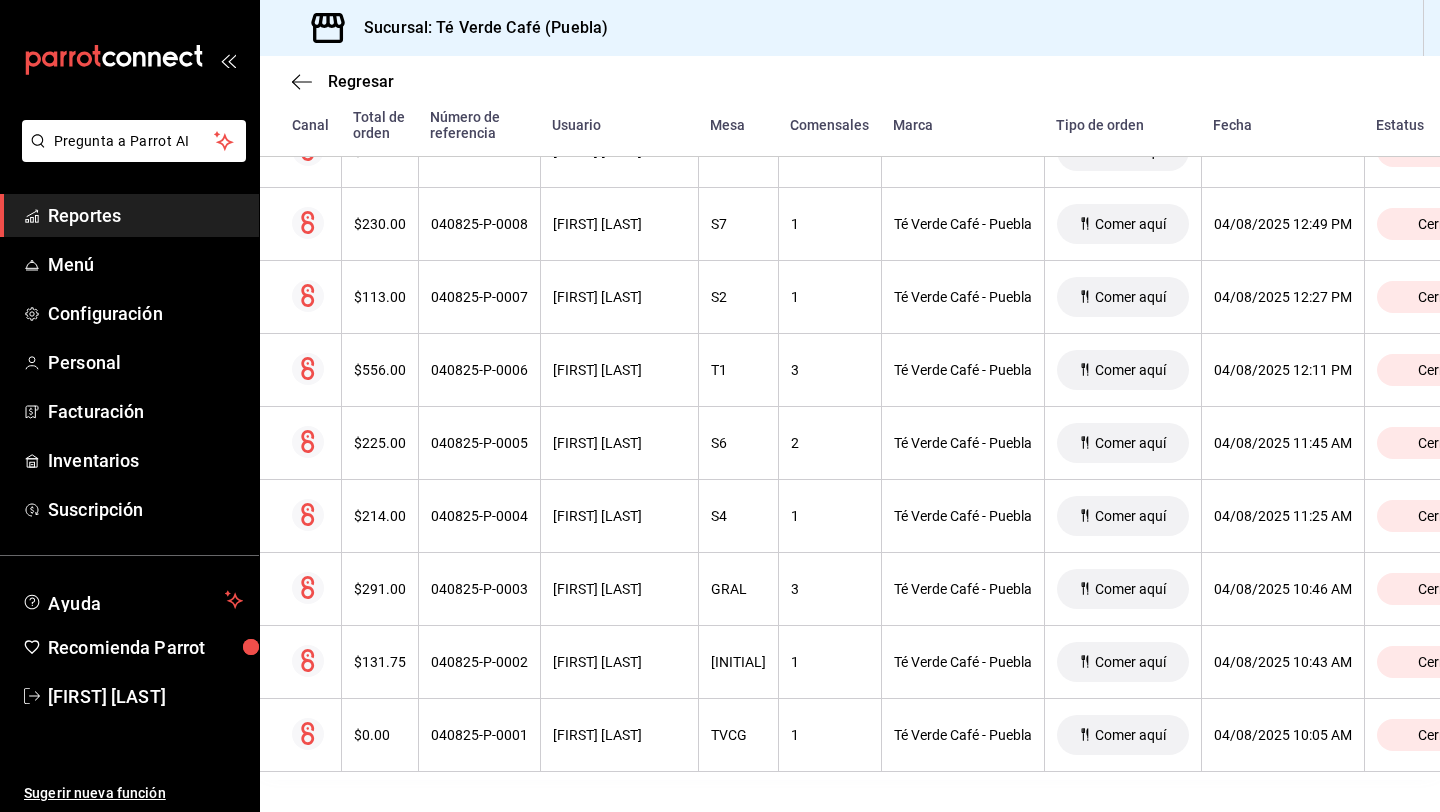 scroll, scrollTop: 0, scrollLeft: 0, axis: both 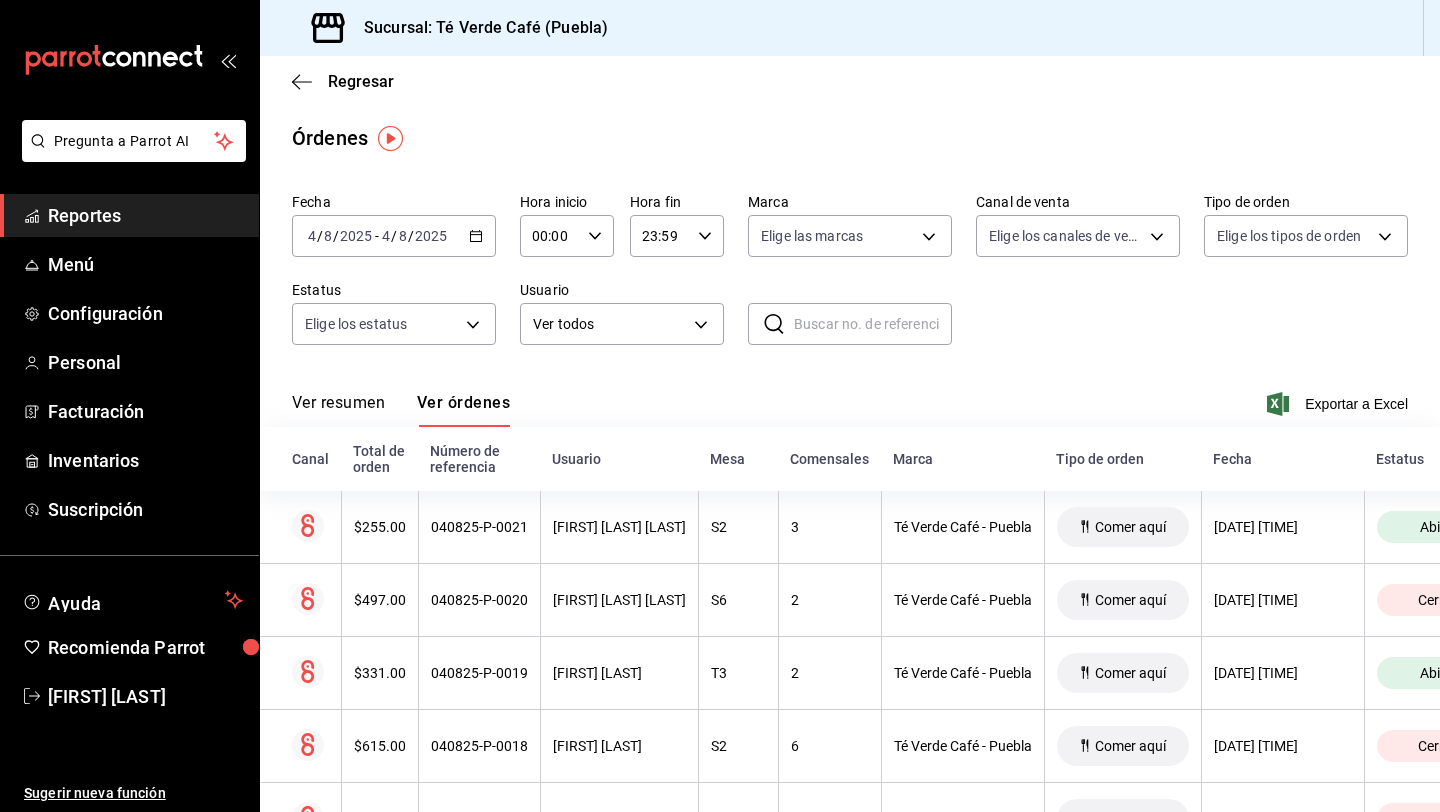 click on "Reportes" at bounding box center [145, 215] 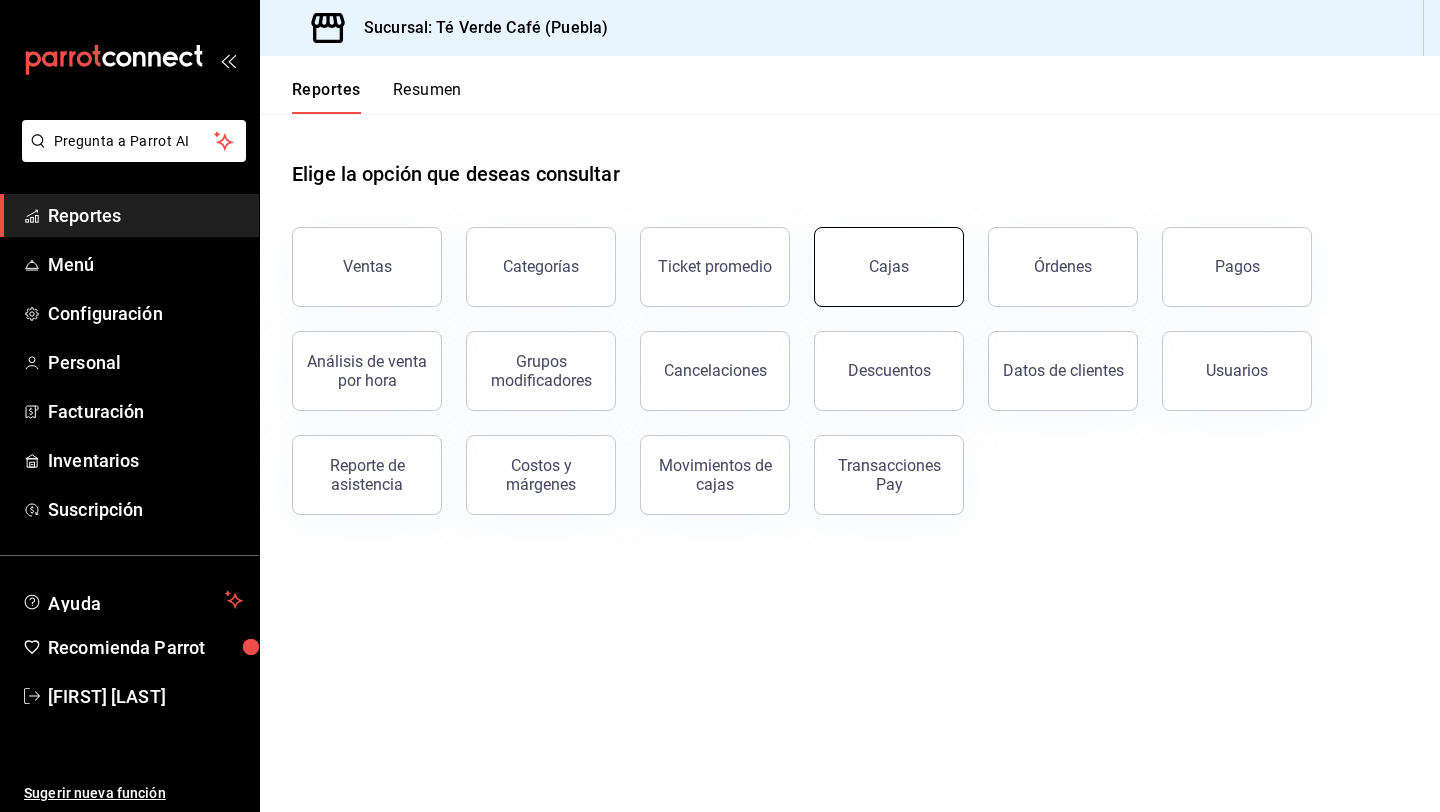 click on "Cajas" at bounding box center [889, 267] 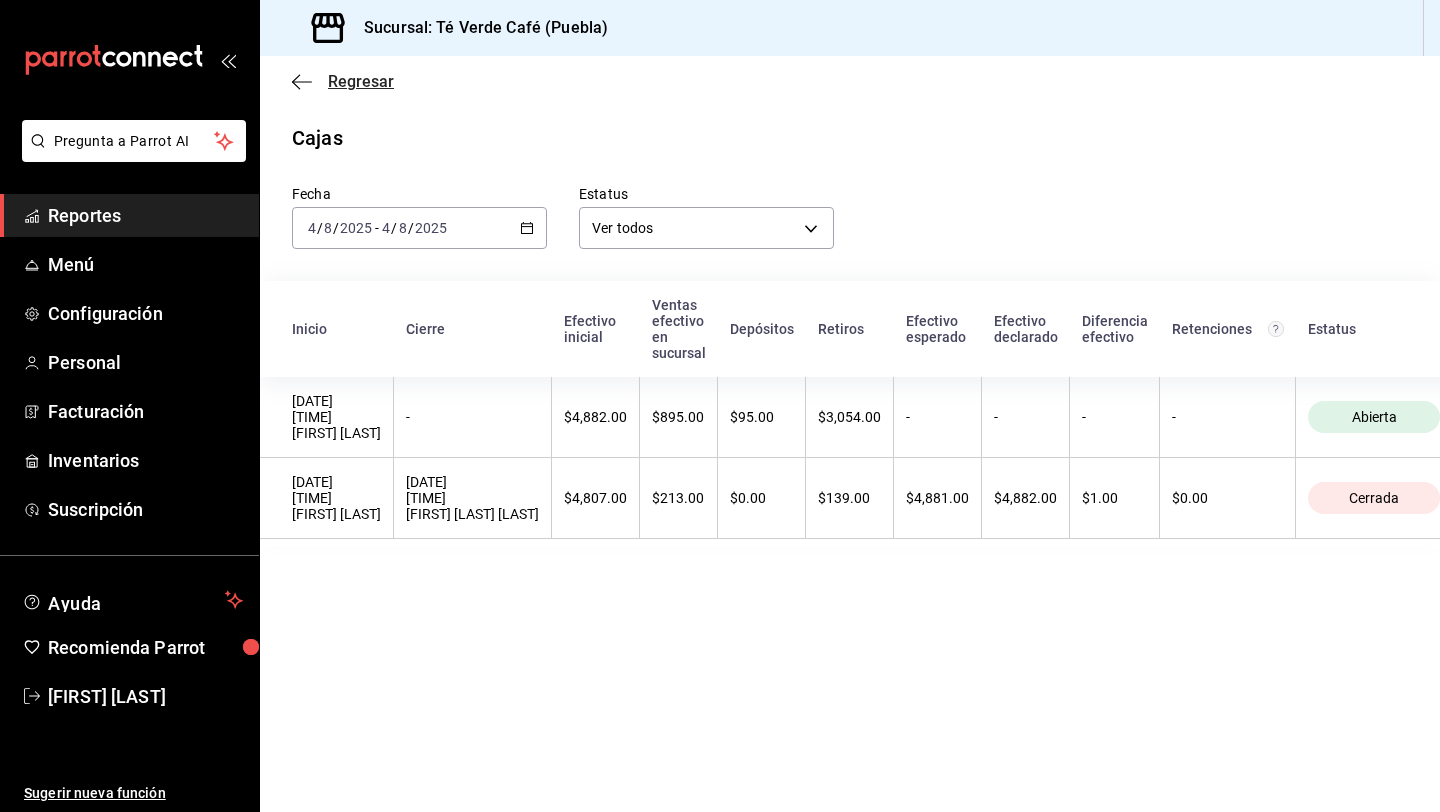 click 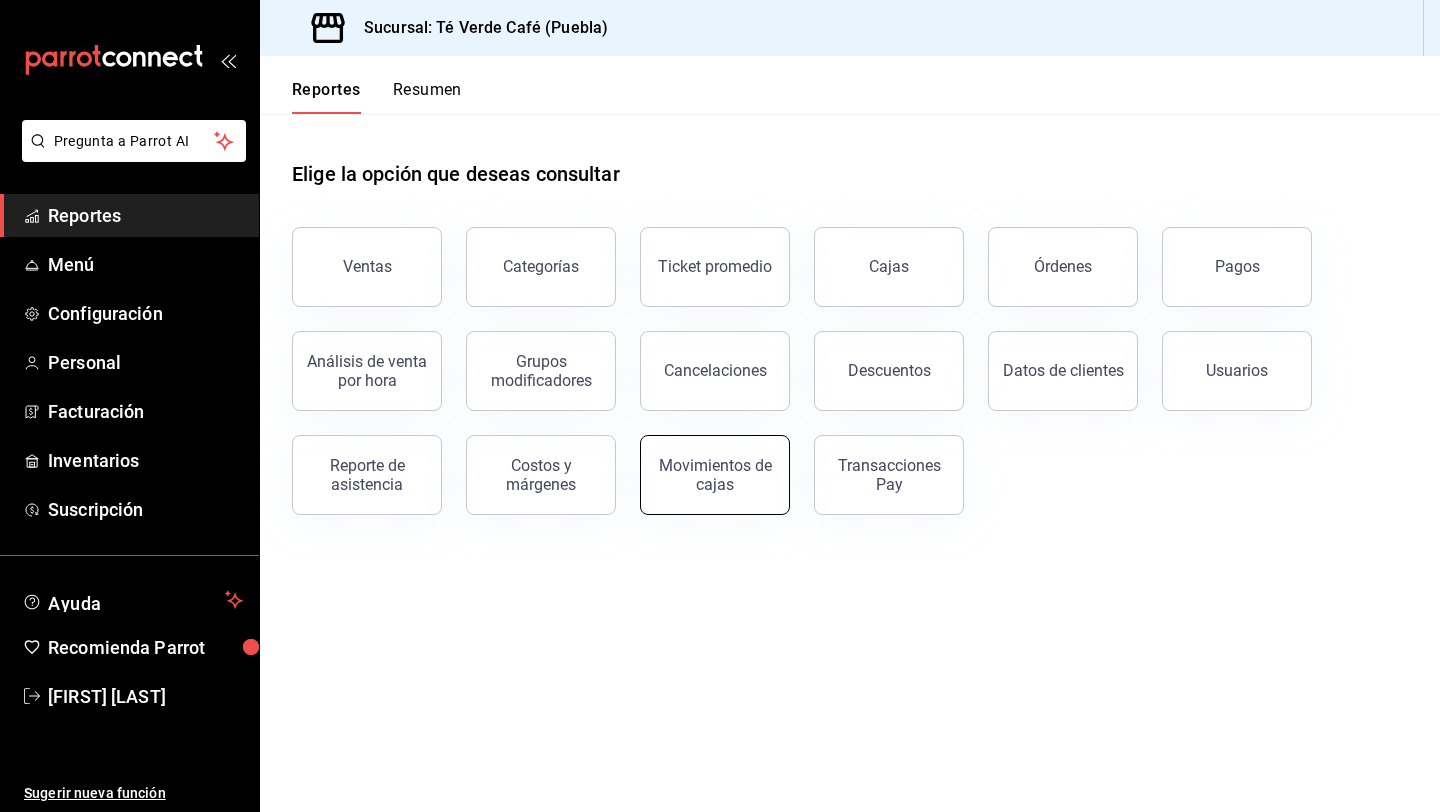 click on "Movimientos de cajas" at bounding box center (715, 475) 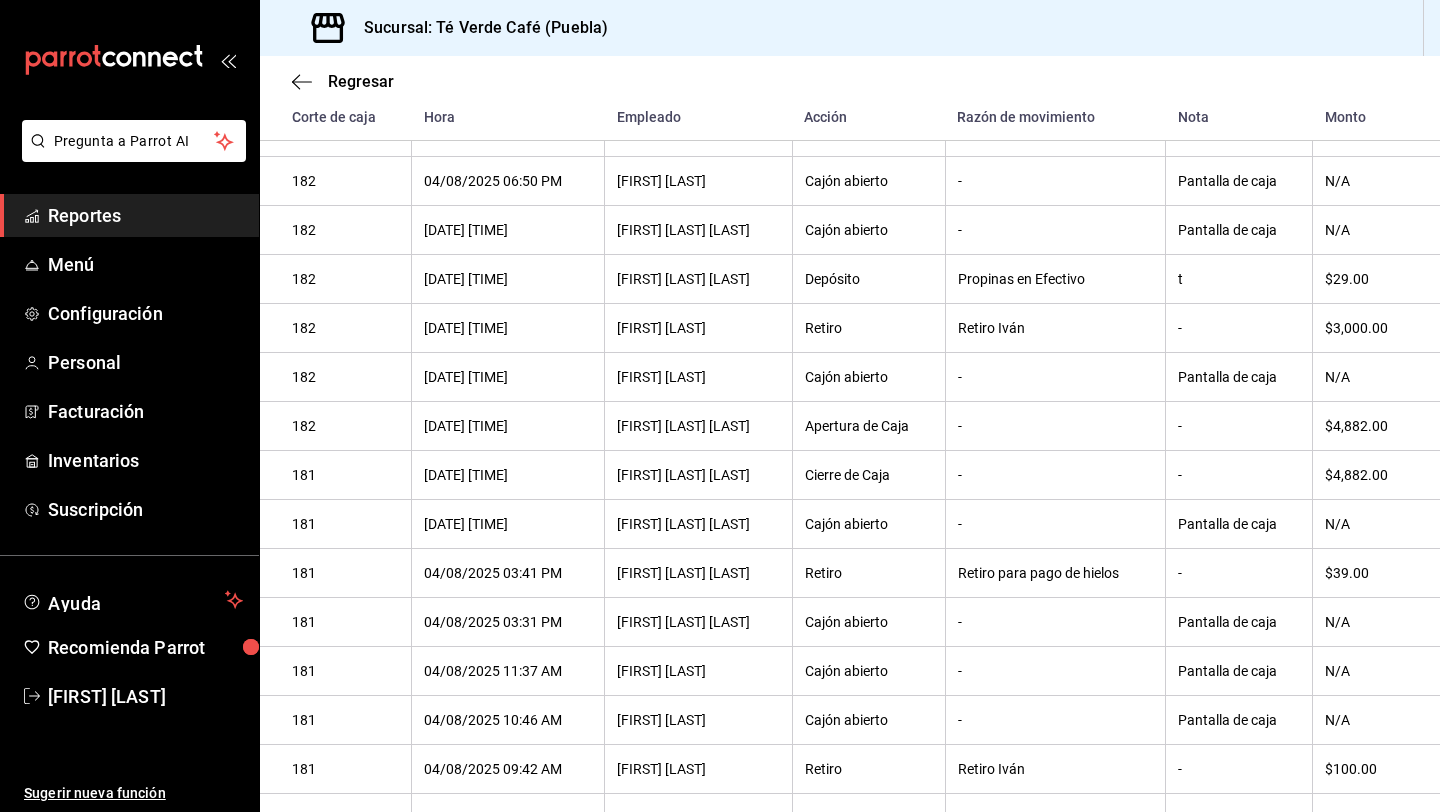 scroll, scrollTop: 0, scrollLeft: 0, axis: both 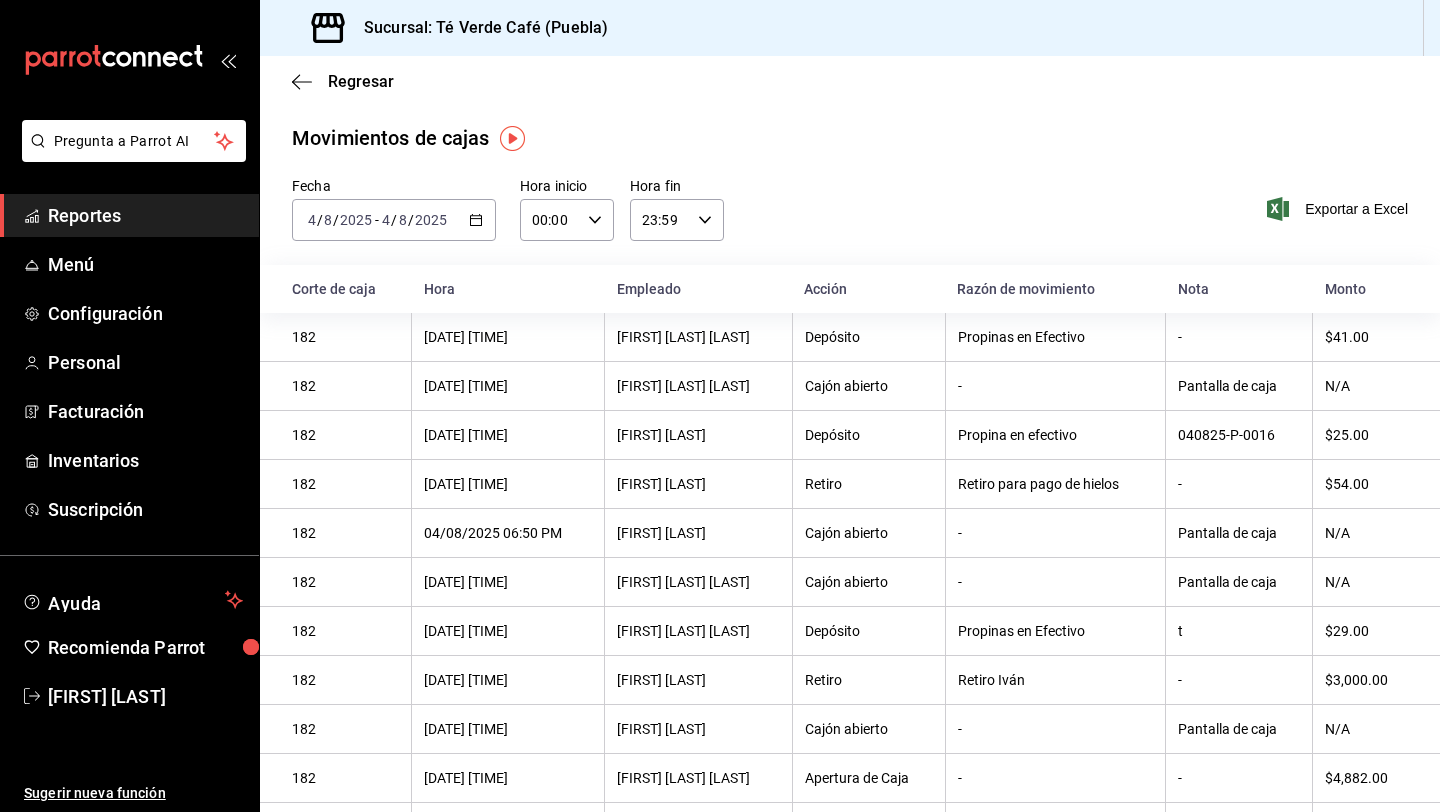 click on "Regresar" at bounding box center (850, 81) 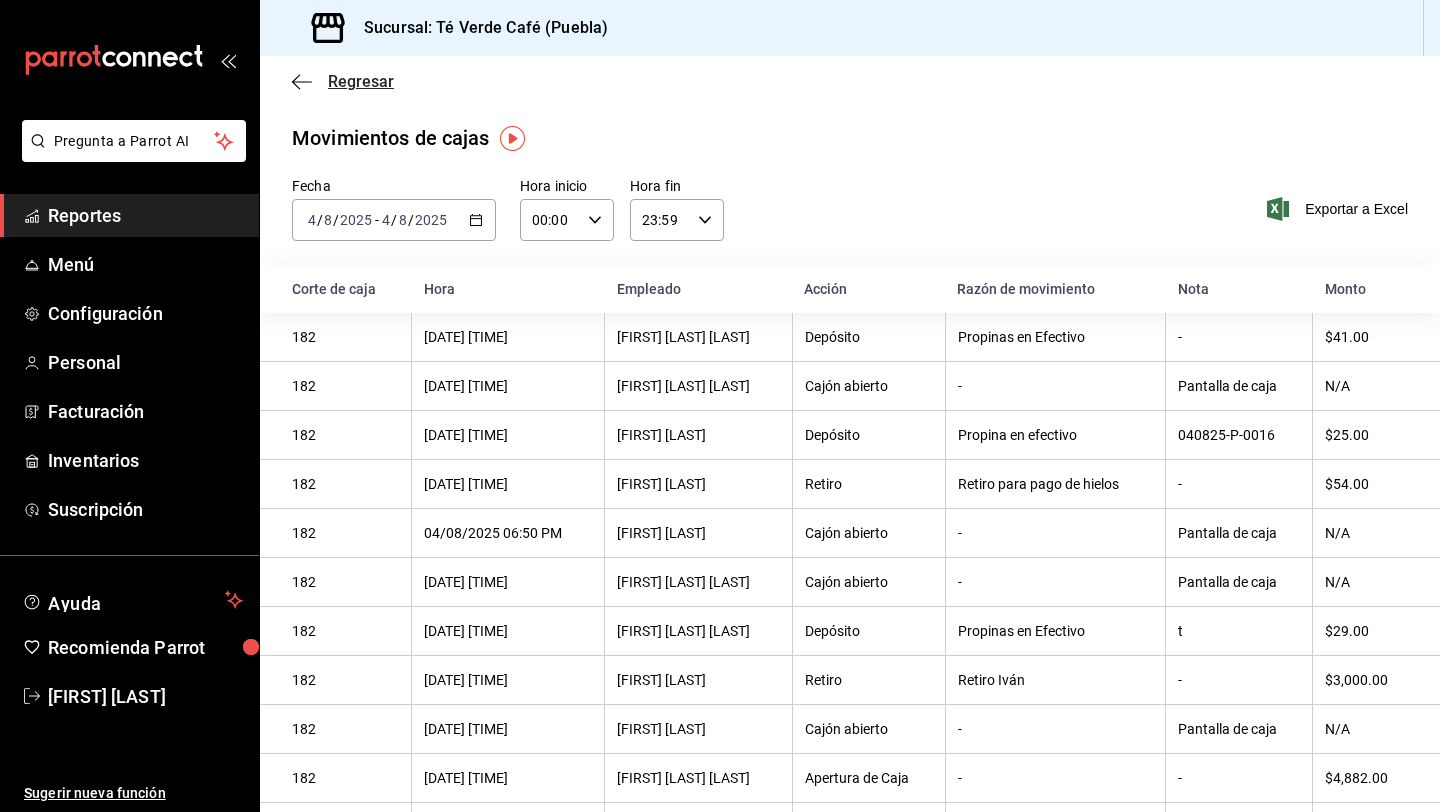 click on "Regresar" at bounding box center (343, 81) 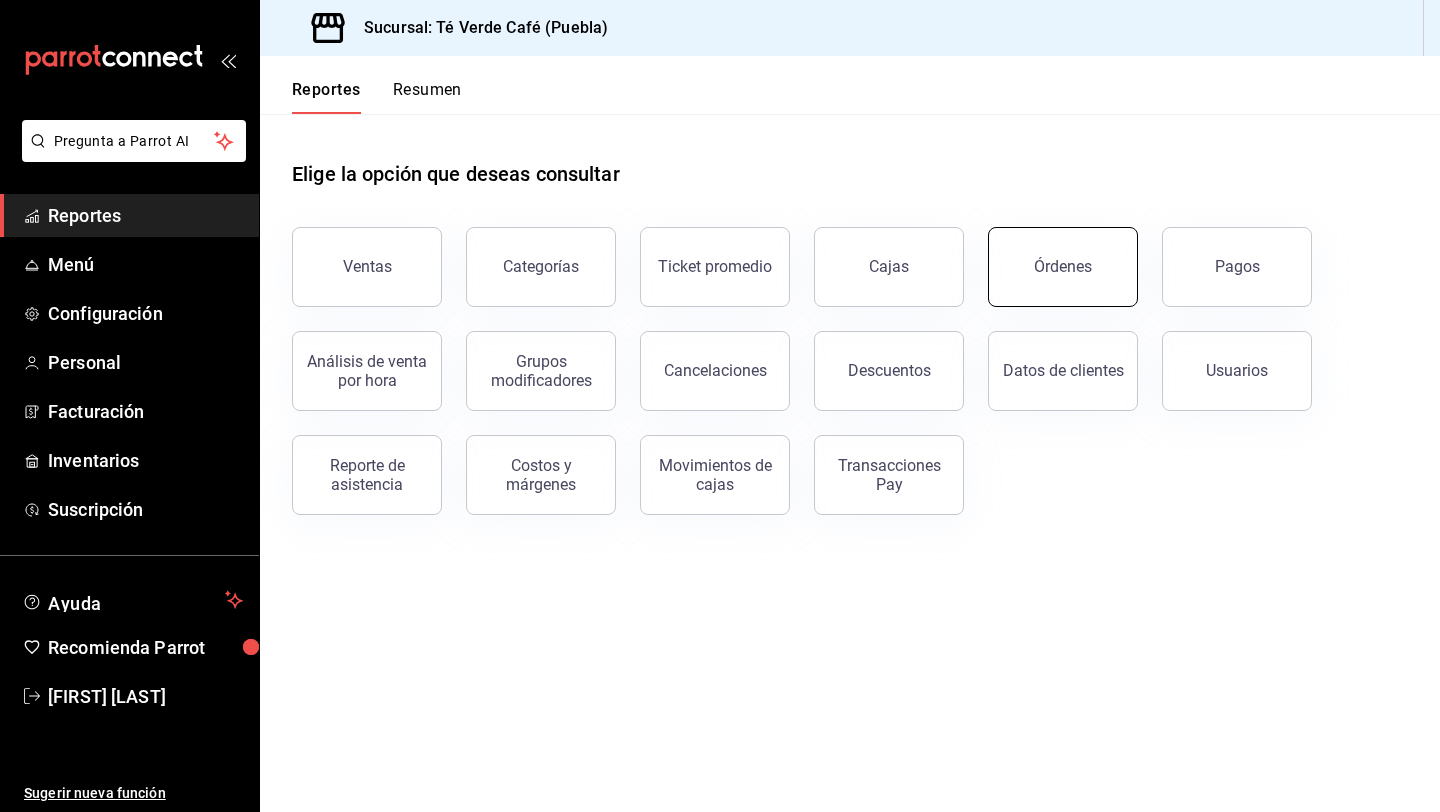 click on "Órdenes" at bounding box center [1063, 267] 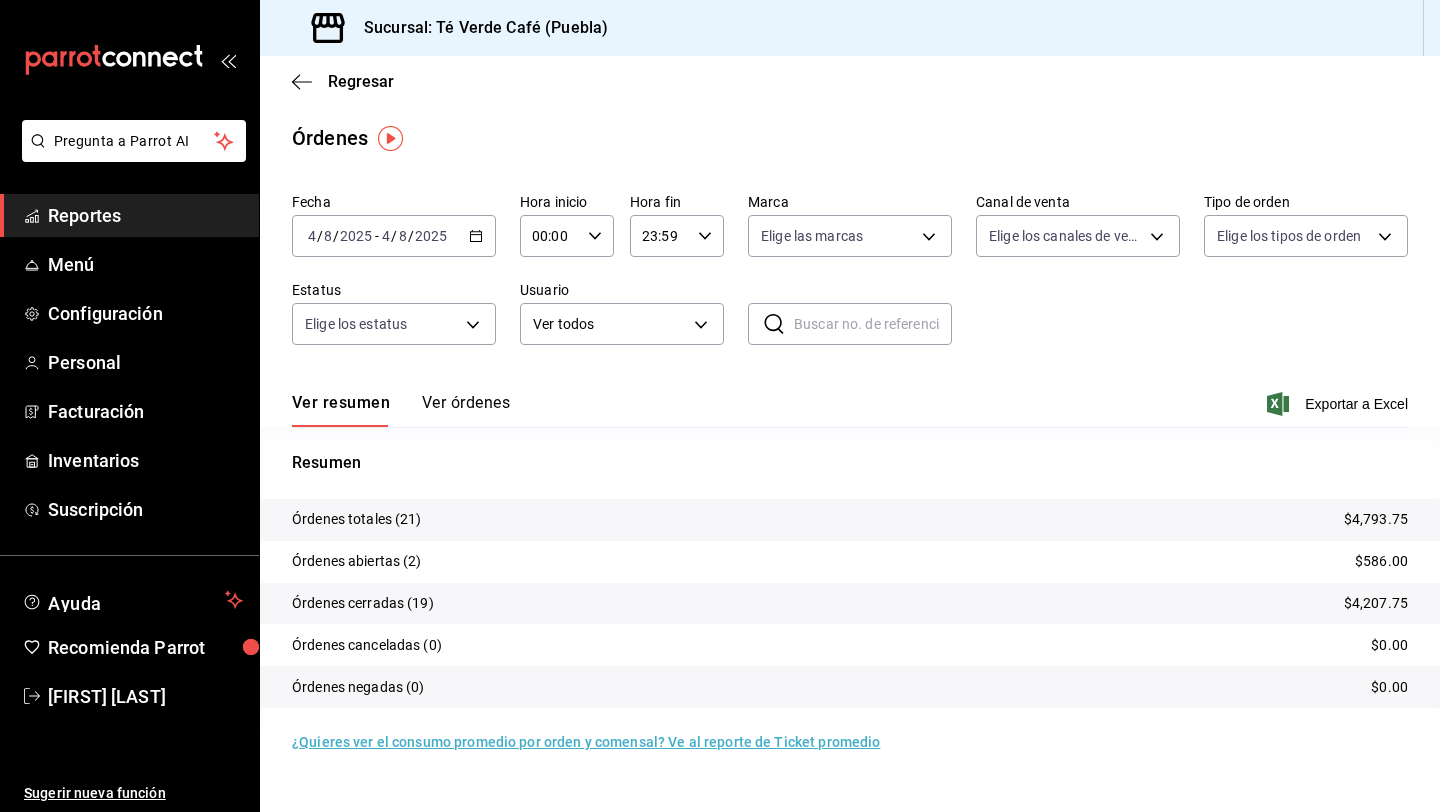 click on "Ver órdenes" at bounding box center [466, 410] 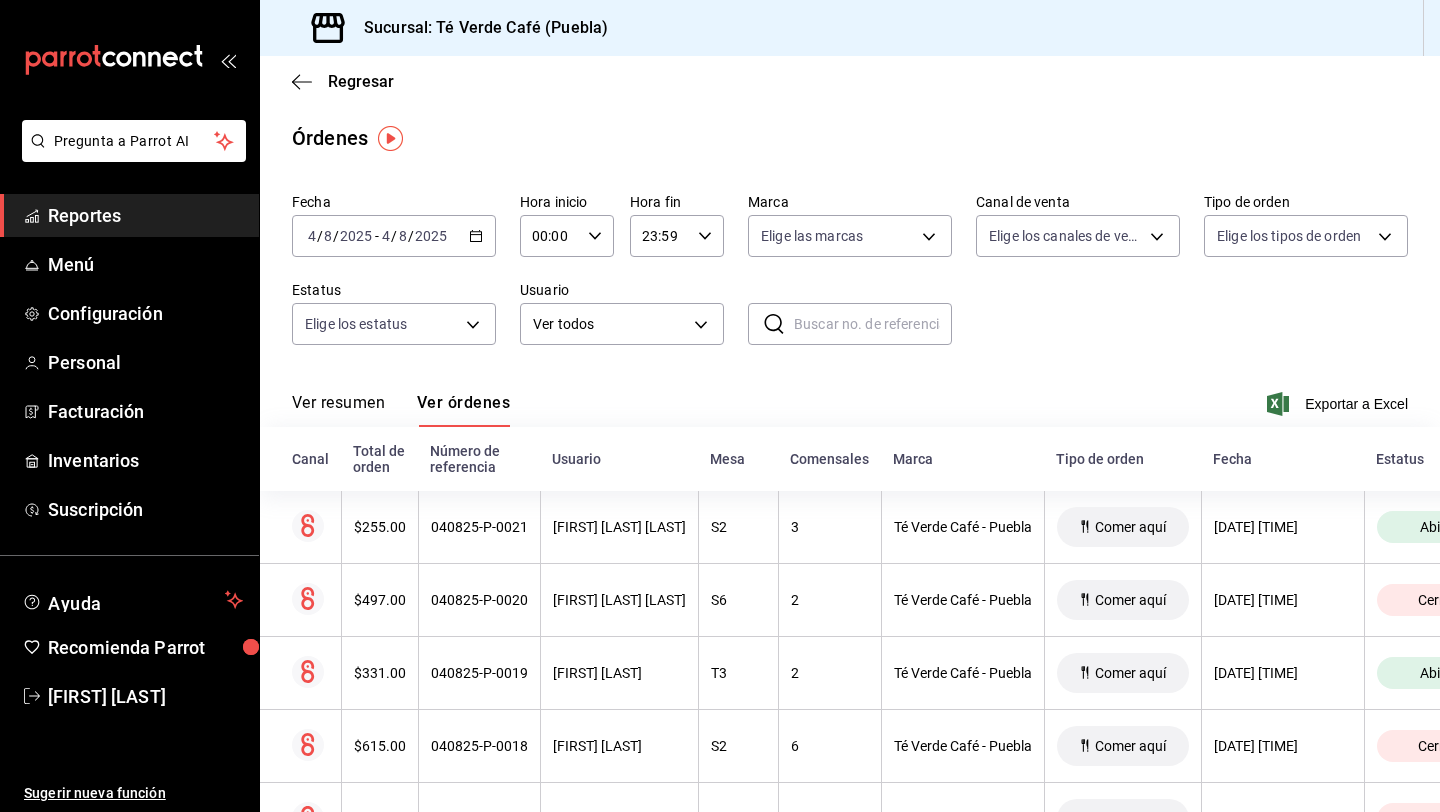click on "Ver resumen" at bounding box center (338, 410) 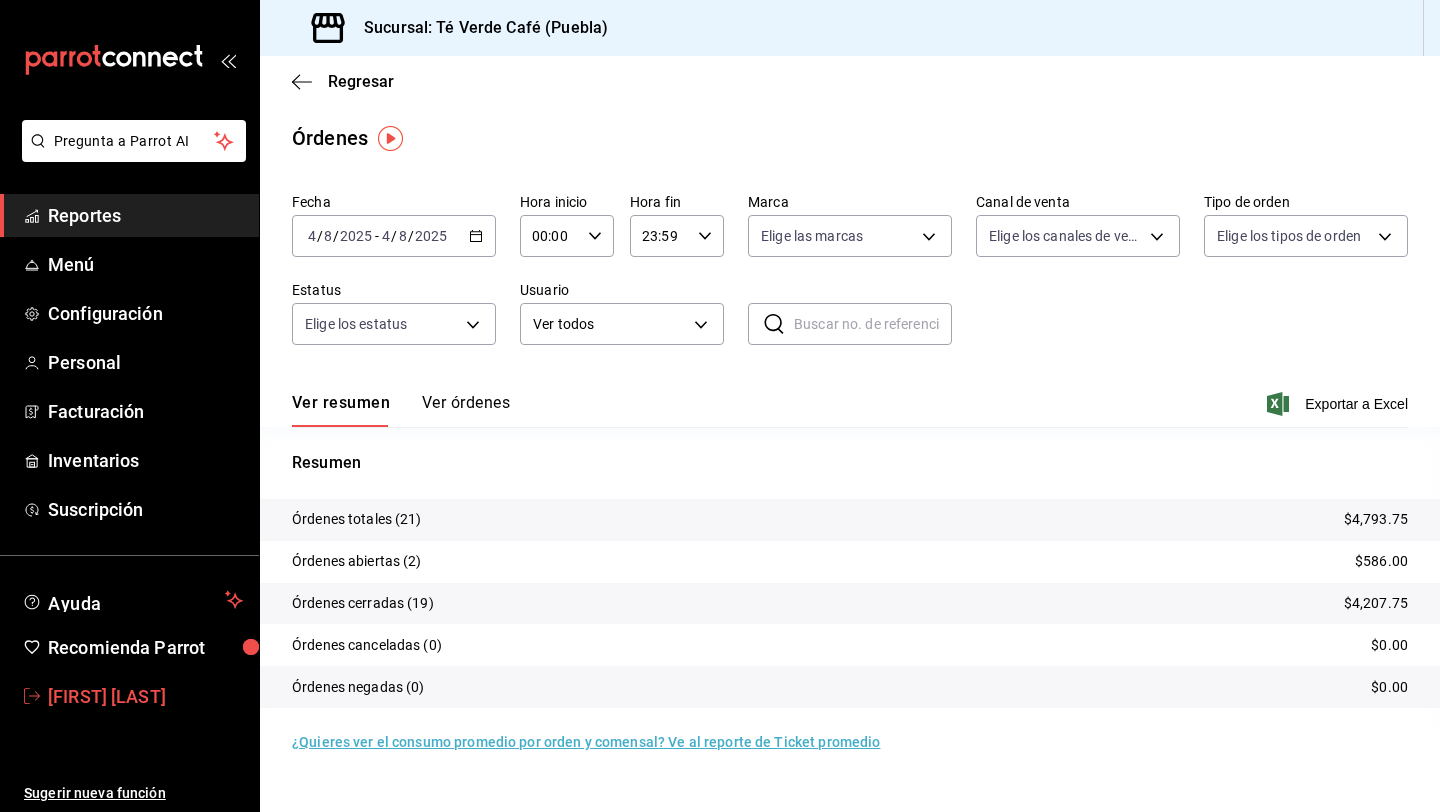 click on "[FIRST] [LAST]" at bounding box center [145, 696] 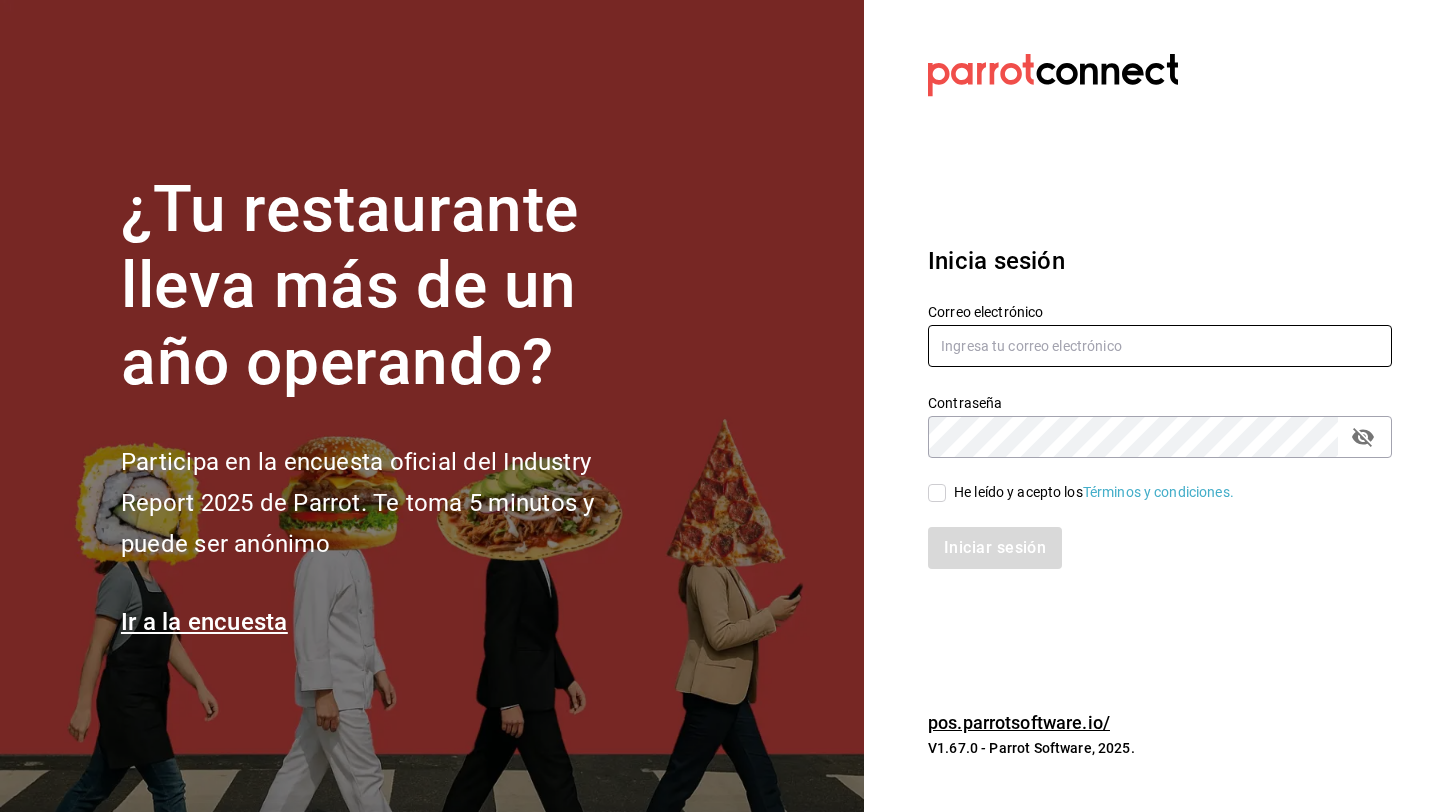 type on "[EMAIL]" 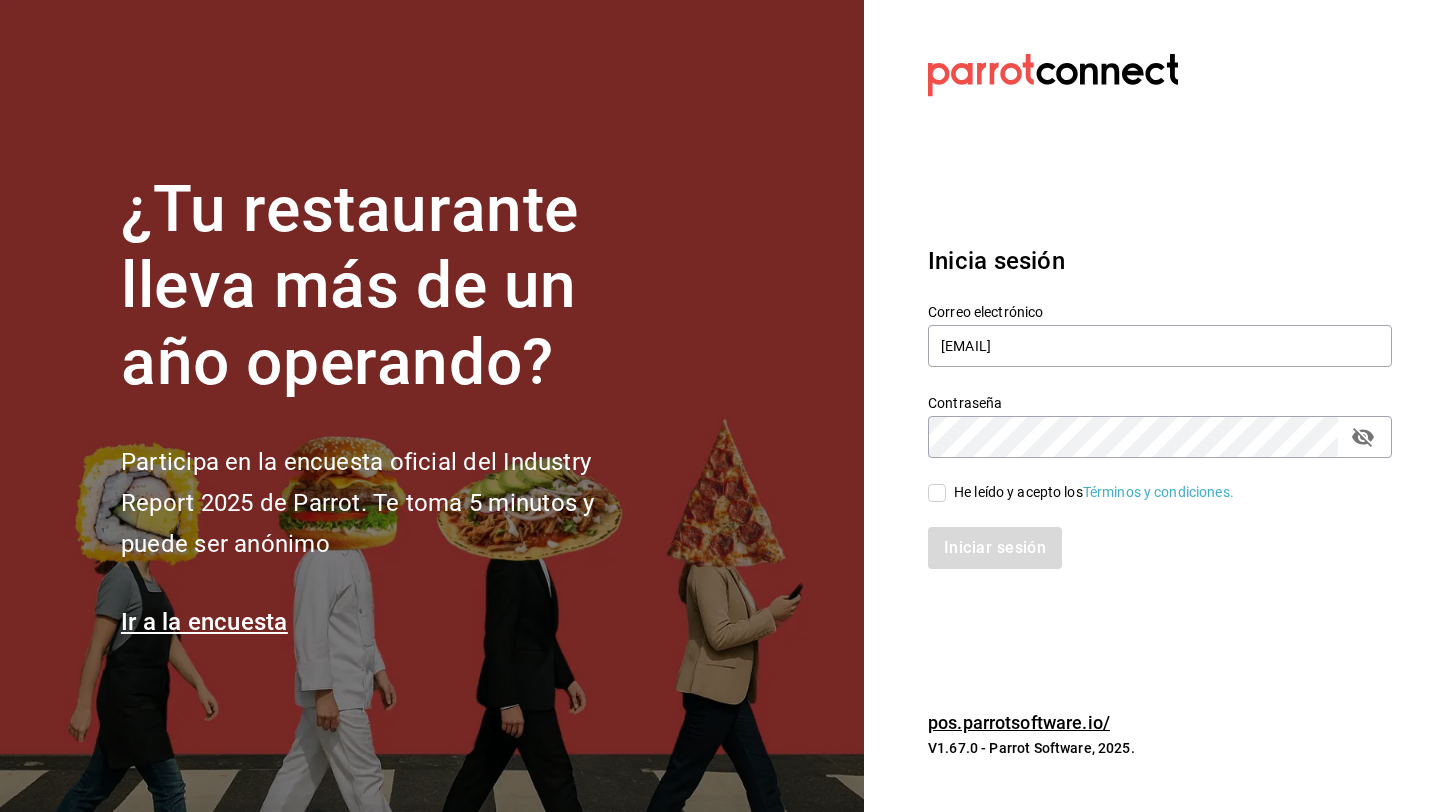 click on "He leído y acepto los  Términos y condiciones." at bounding box center [937, 493] 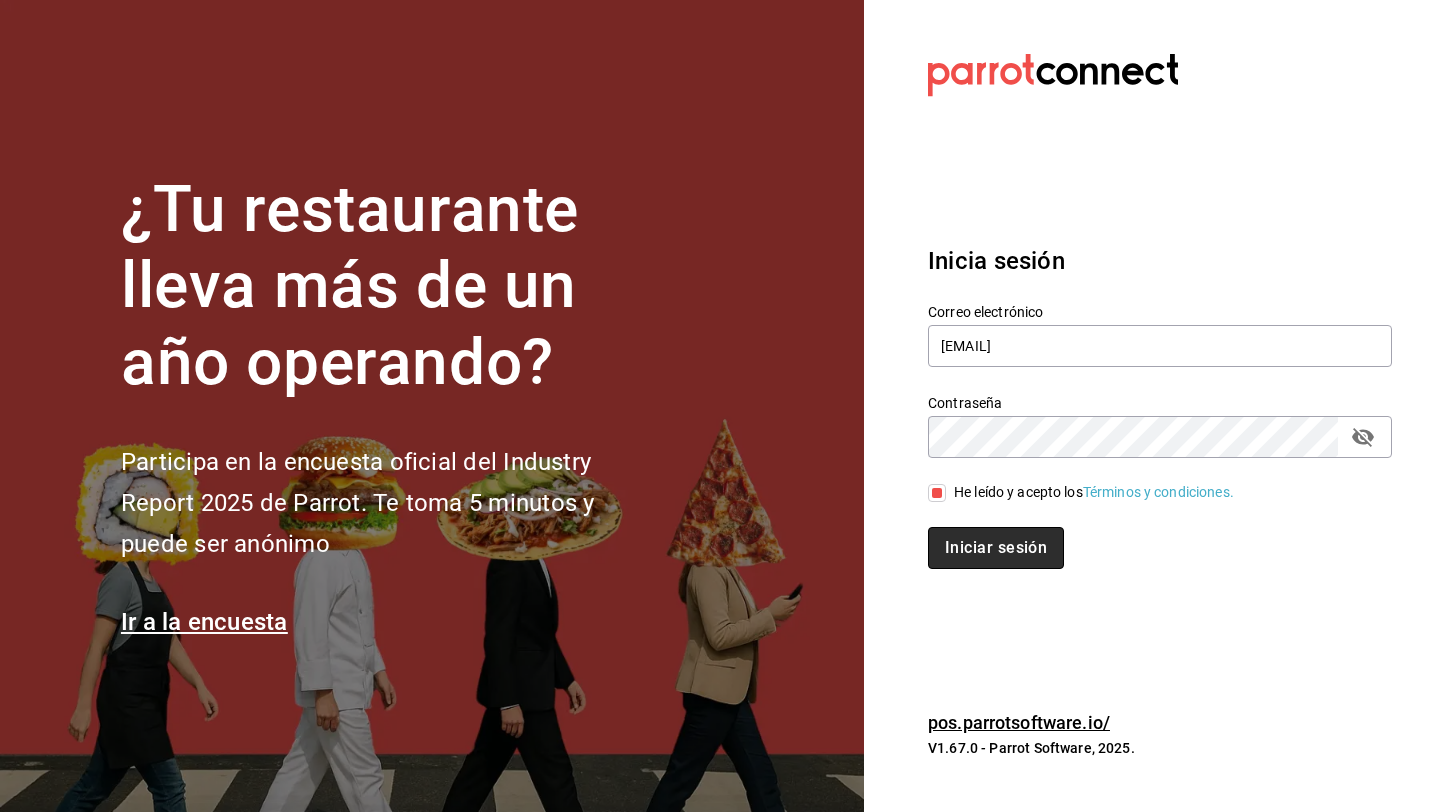 click on "Iniciar sesión" at bounding box center [996, 548] 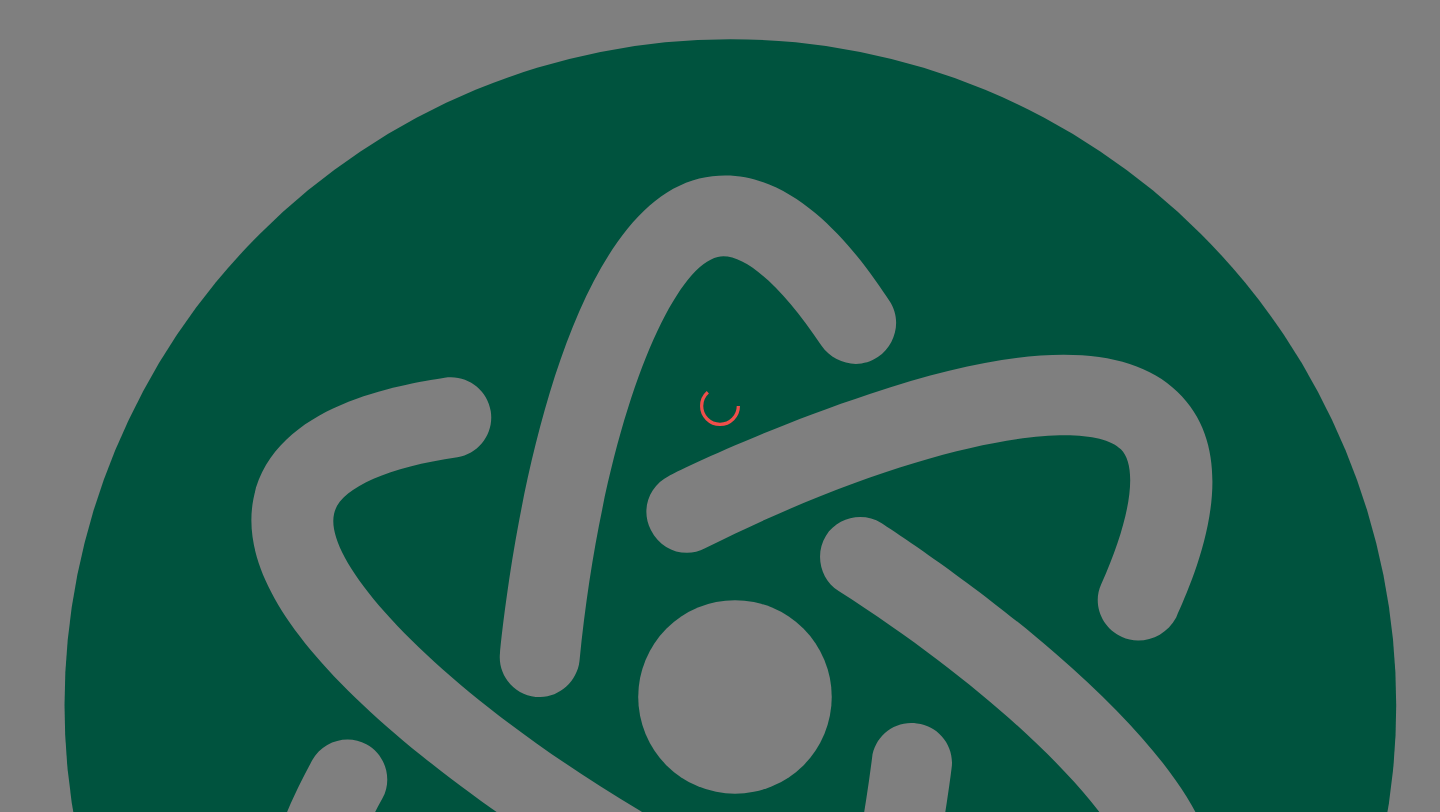 scroll, scrollTop: 0, scrollLeft: 0, axis: both 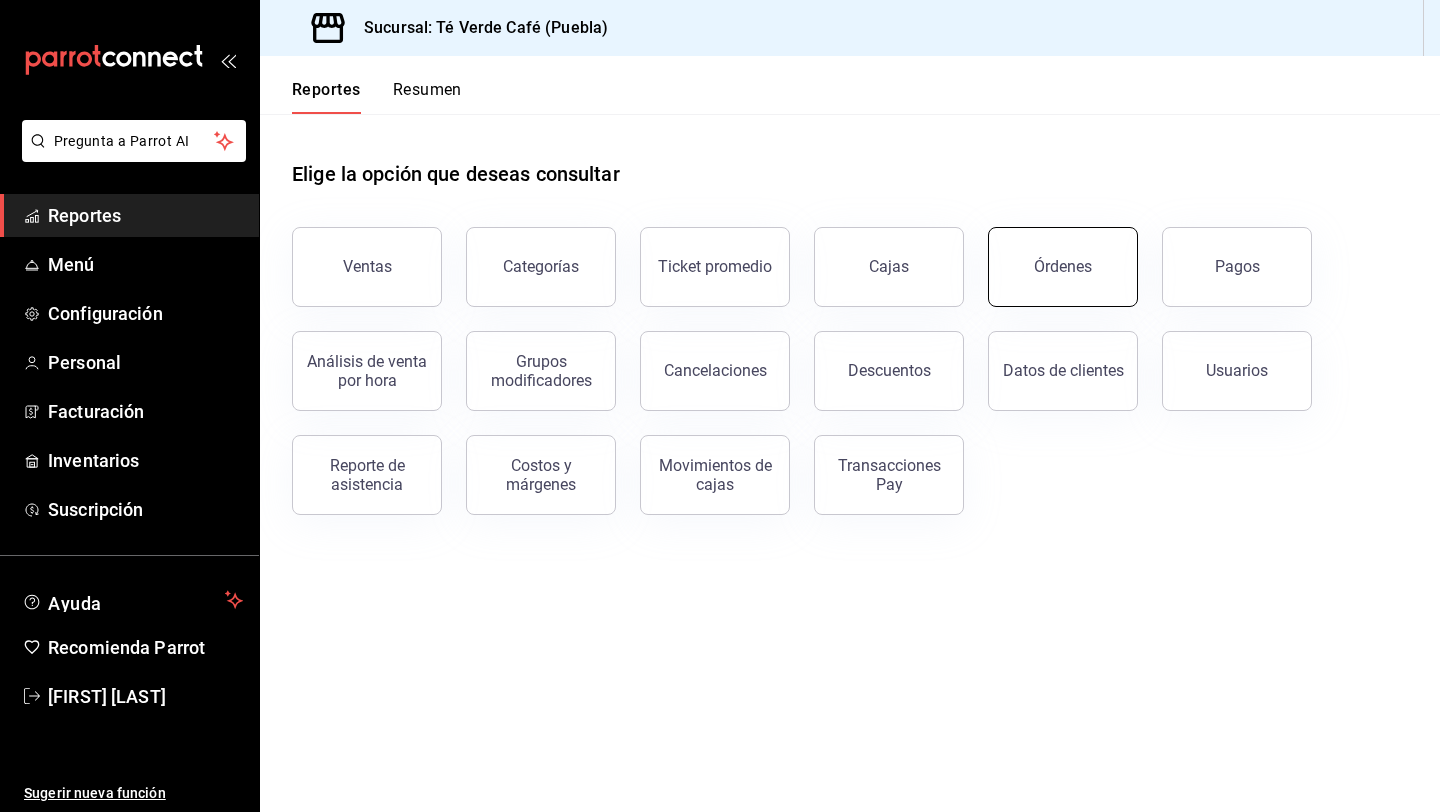 click on "Órdenes" at bounding box center [1063, 267] 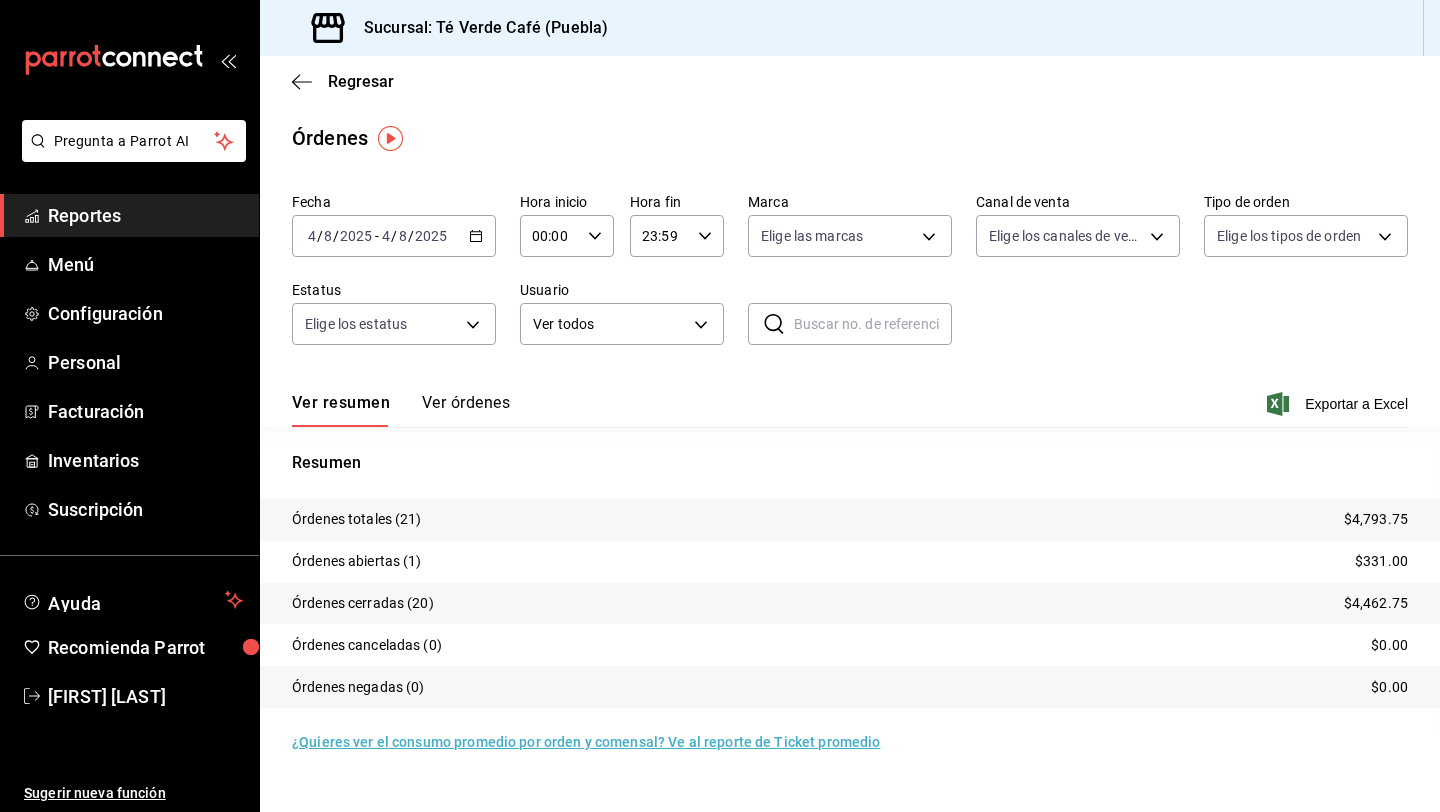 click on "Ver órdenes" at bounding box center (466, 410) 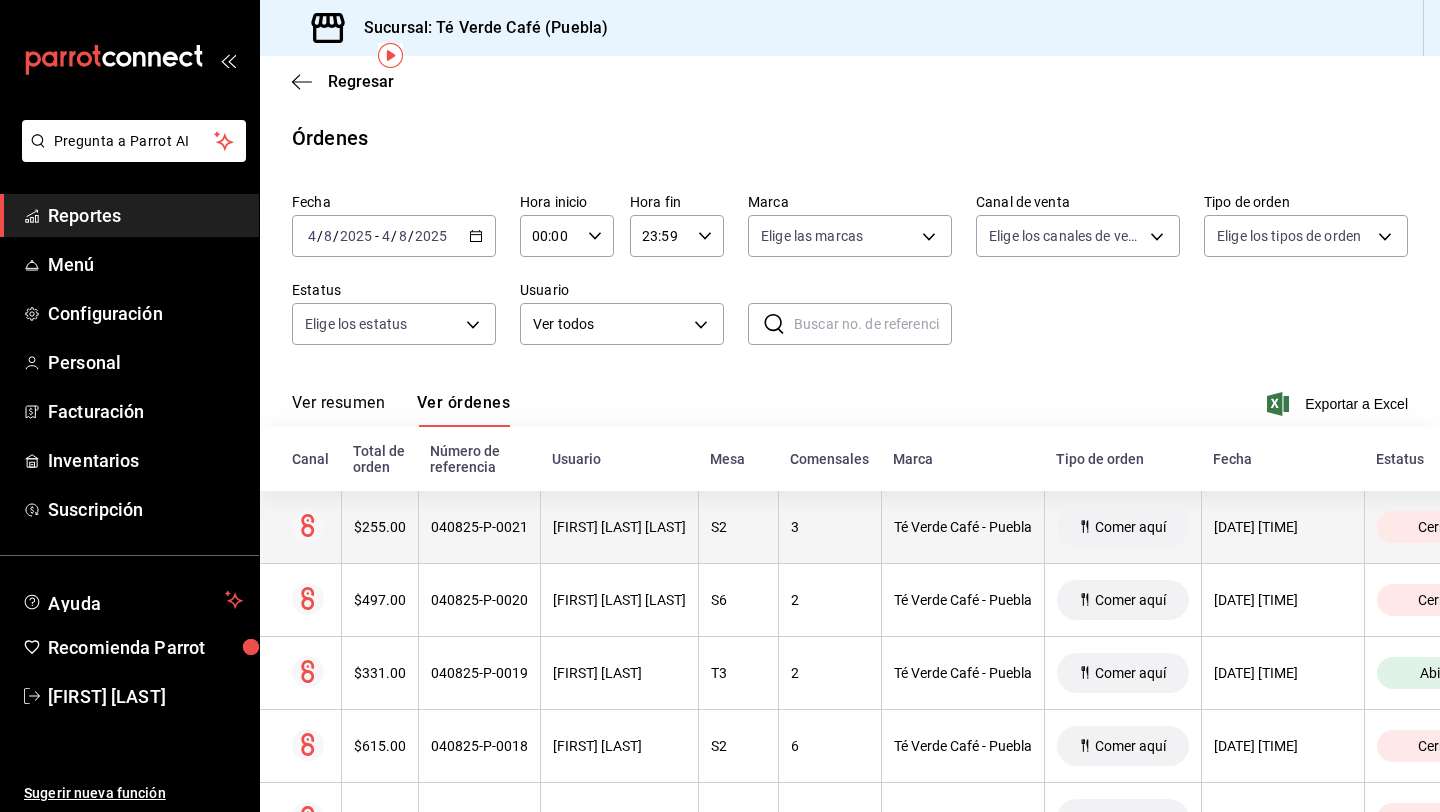 scroll, scrollTop: 101, scrollLeft: 0, axis: vertical 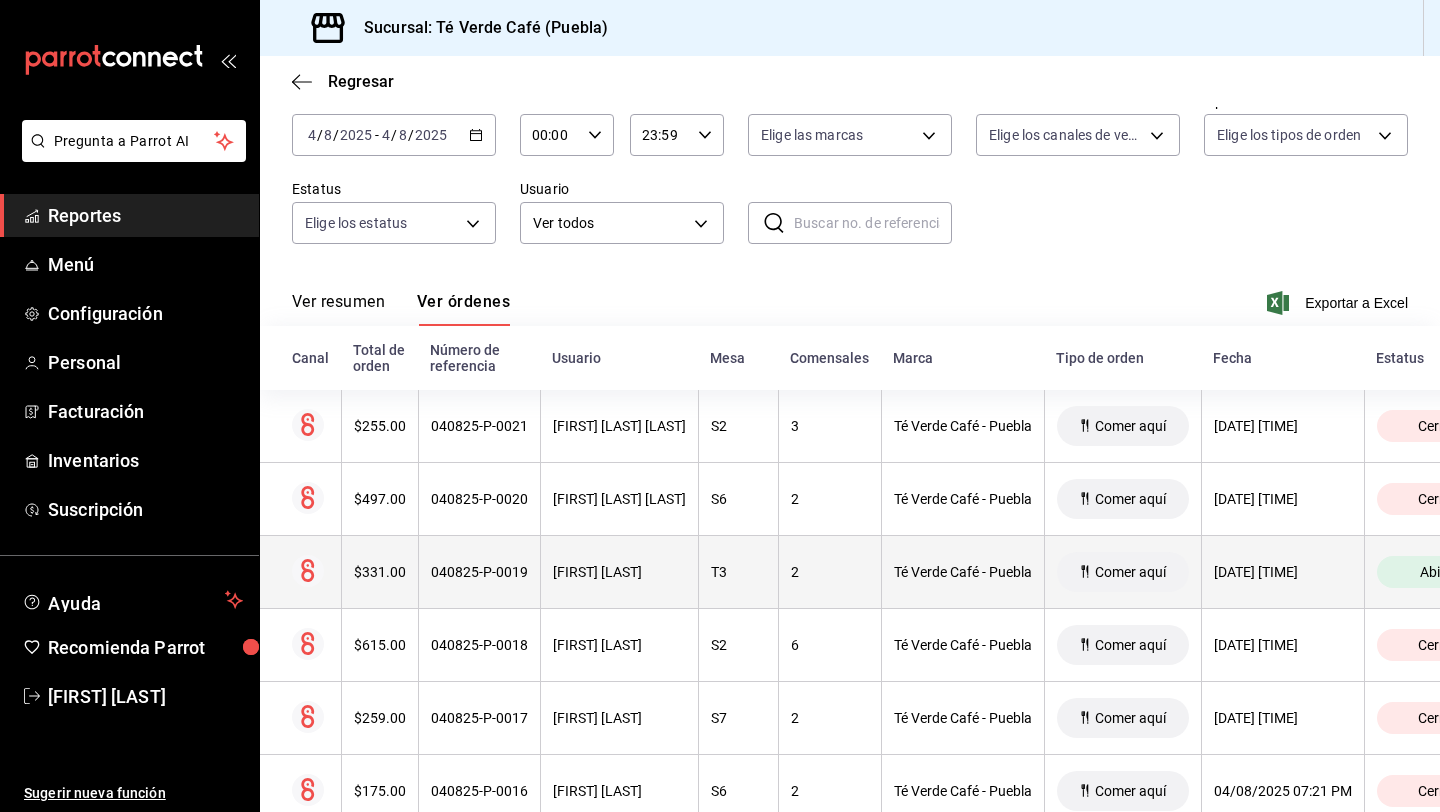 click on "$331.00" at bounding box center (380, 572) 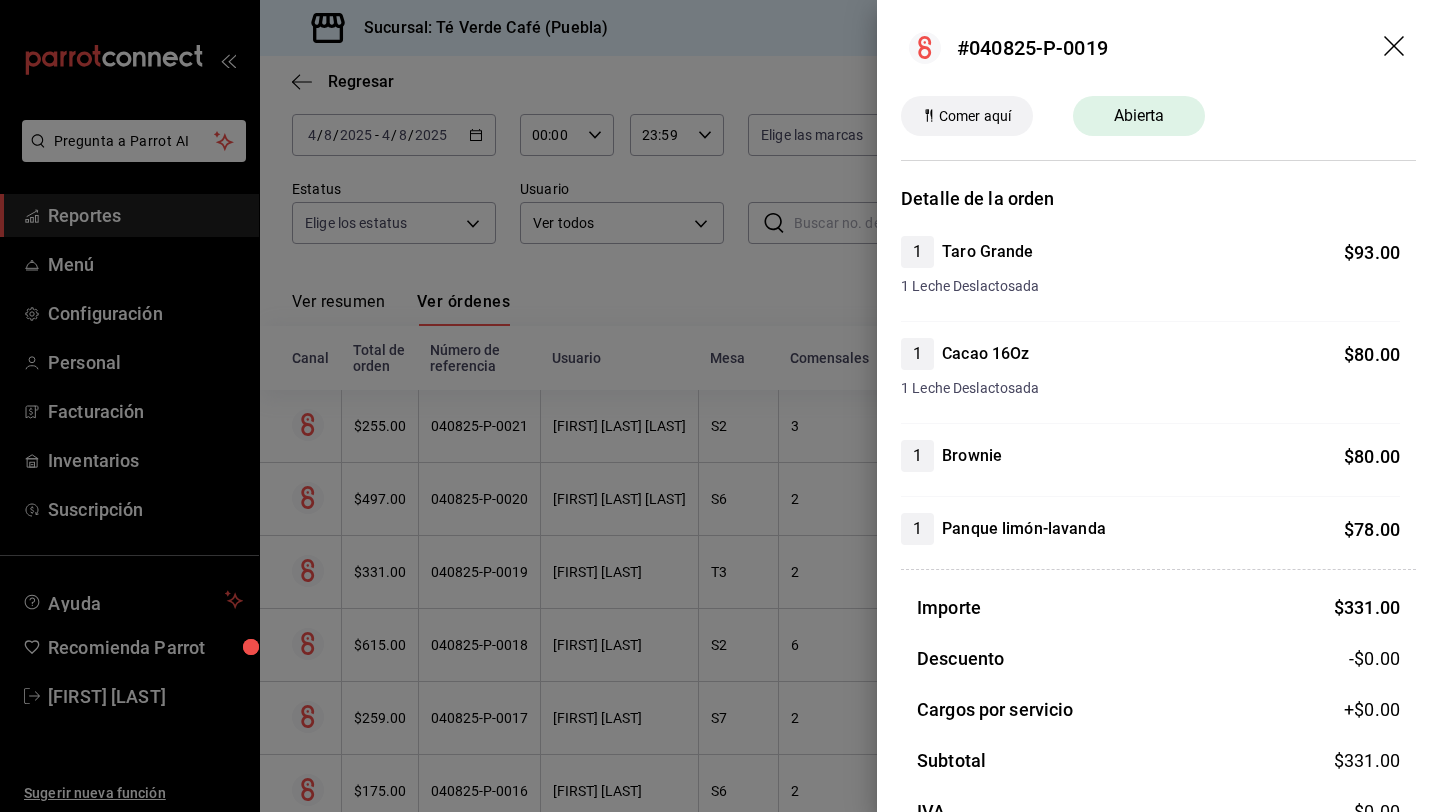 click 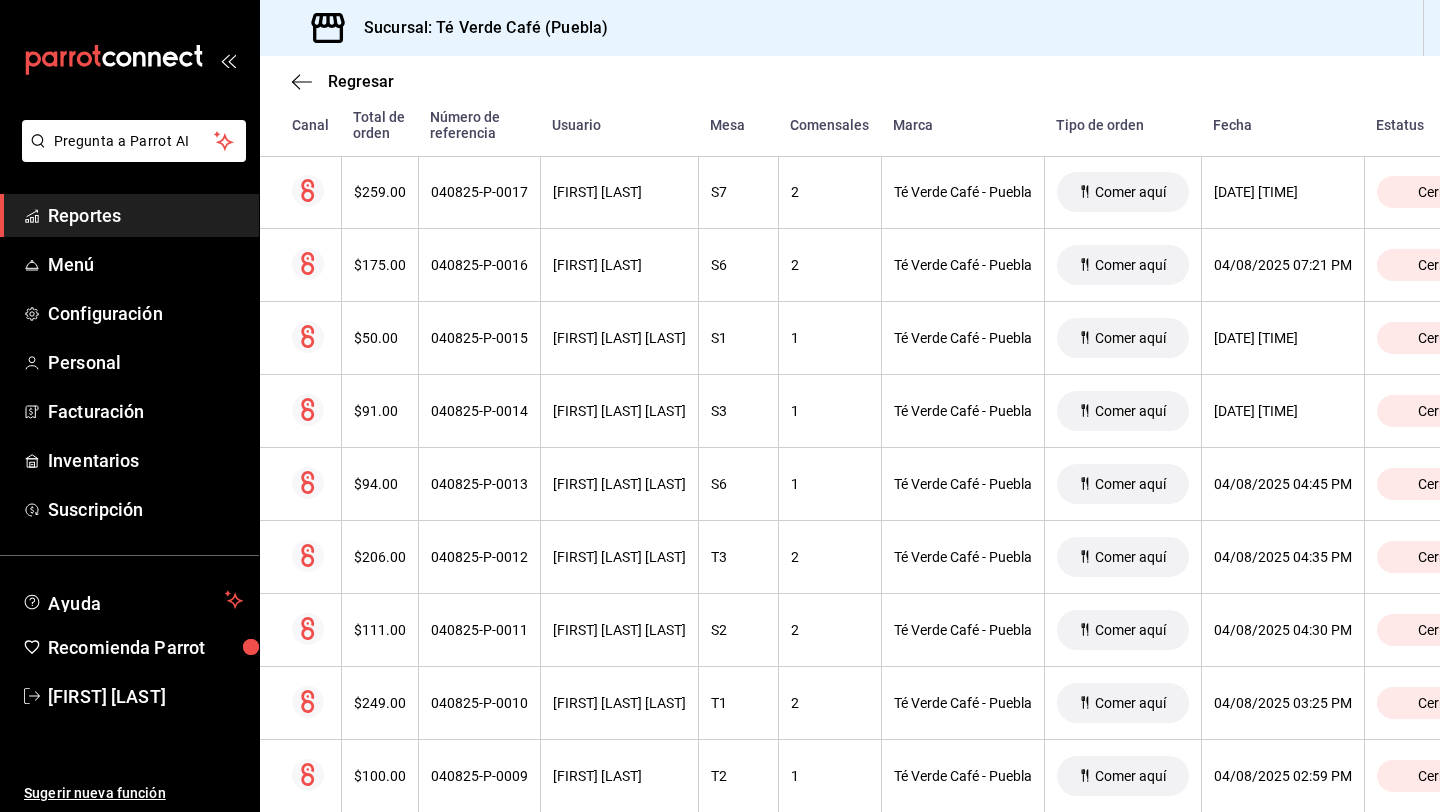 scroll, scrollTop: 0, scrollLeft: 0, axis: both 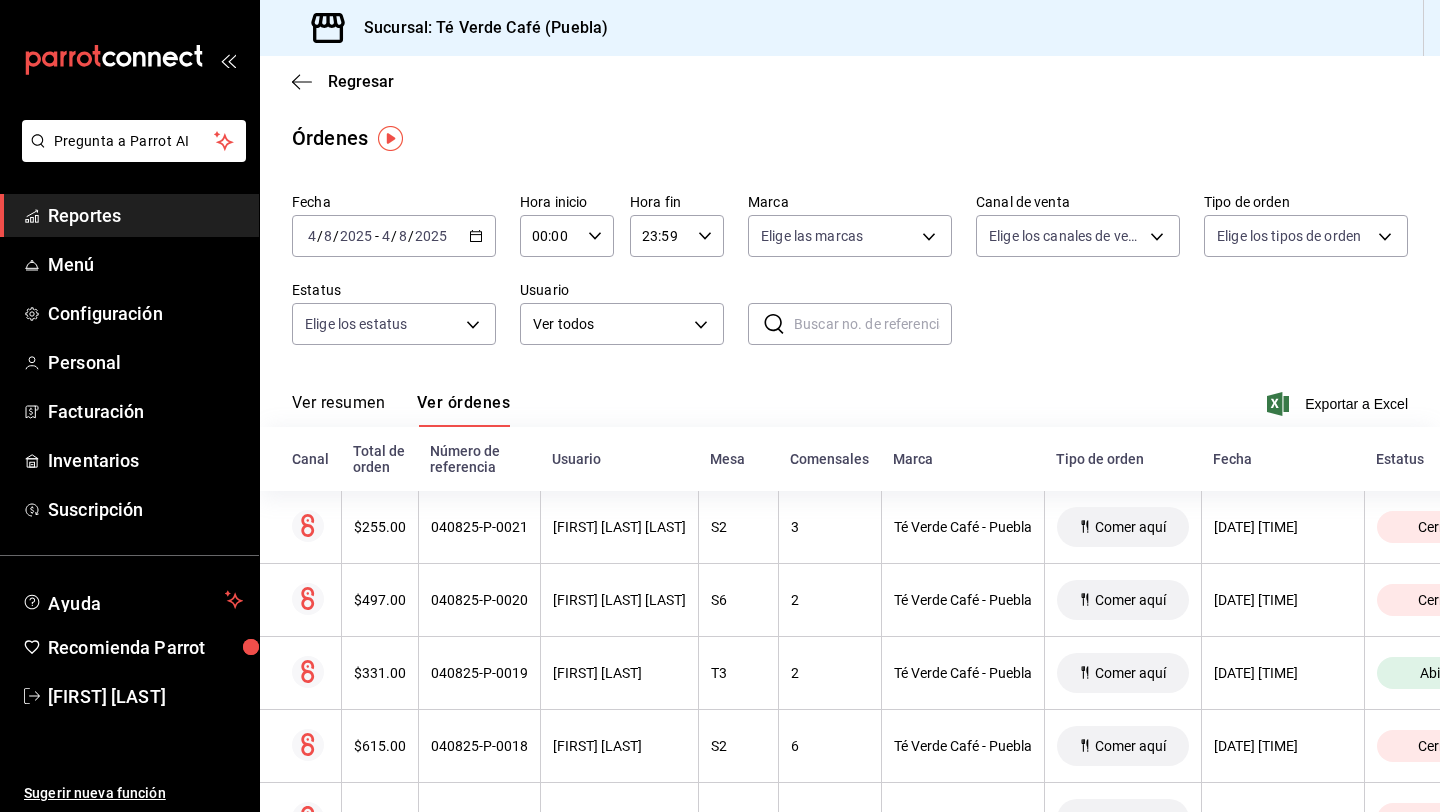 click on "Reportes" at bounding box center [145, 215] 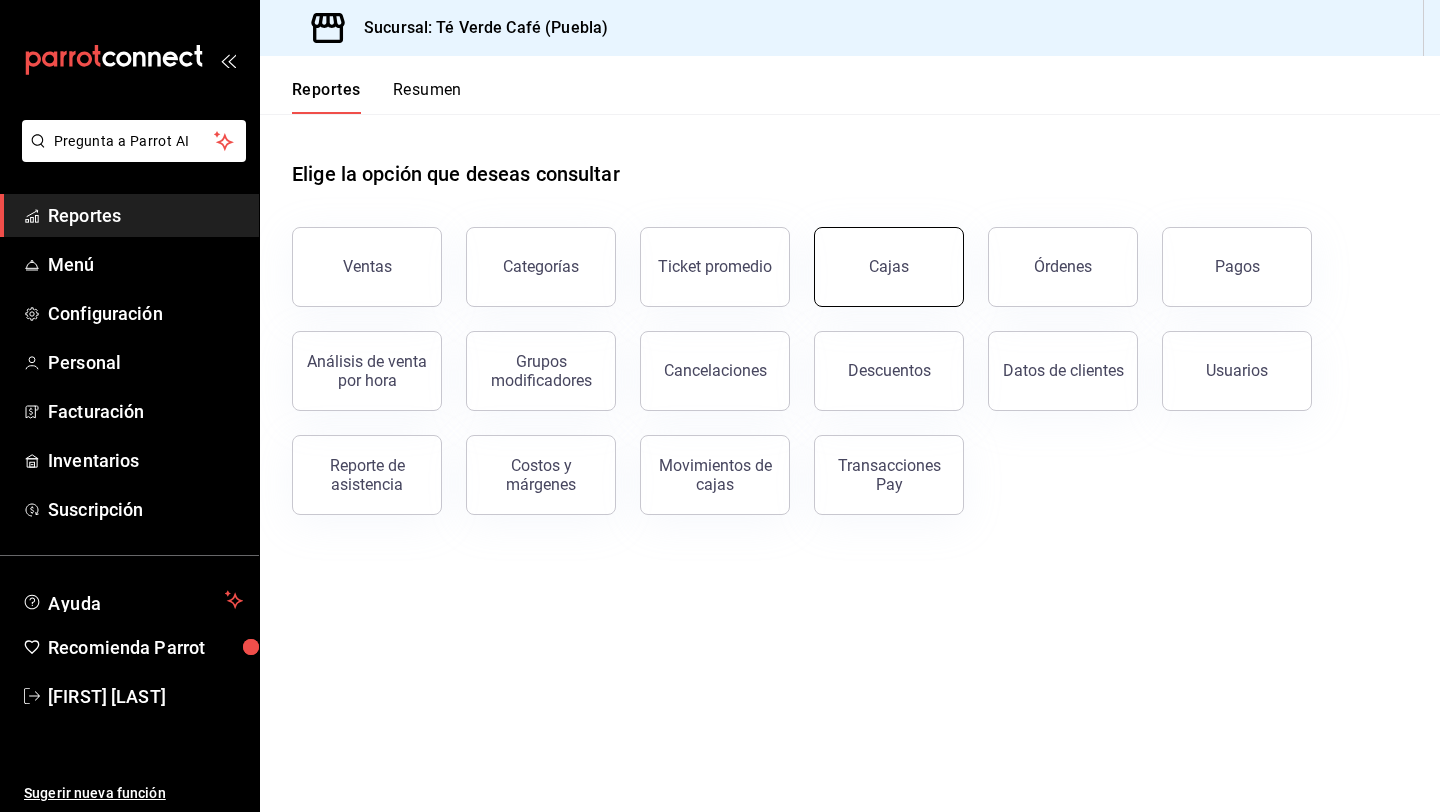 click on "Cajas" at bounding box center (889, 267) 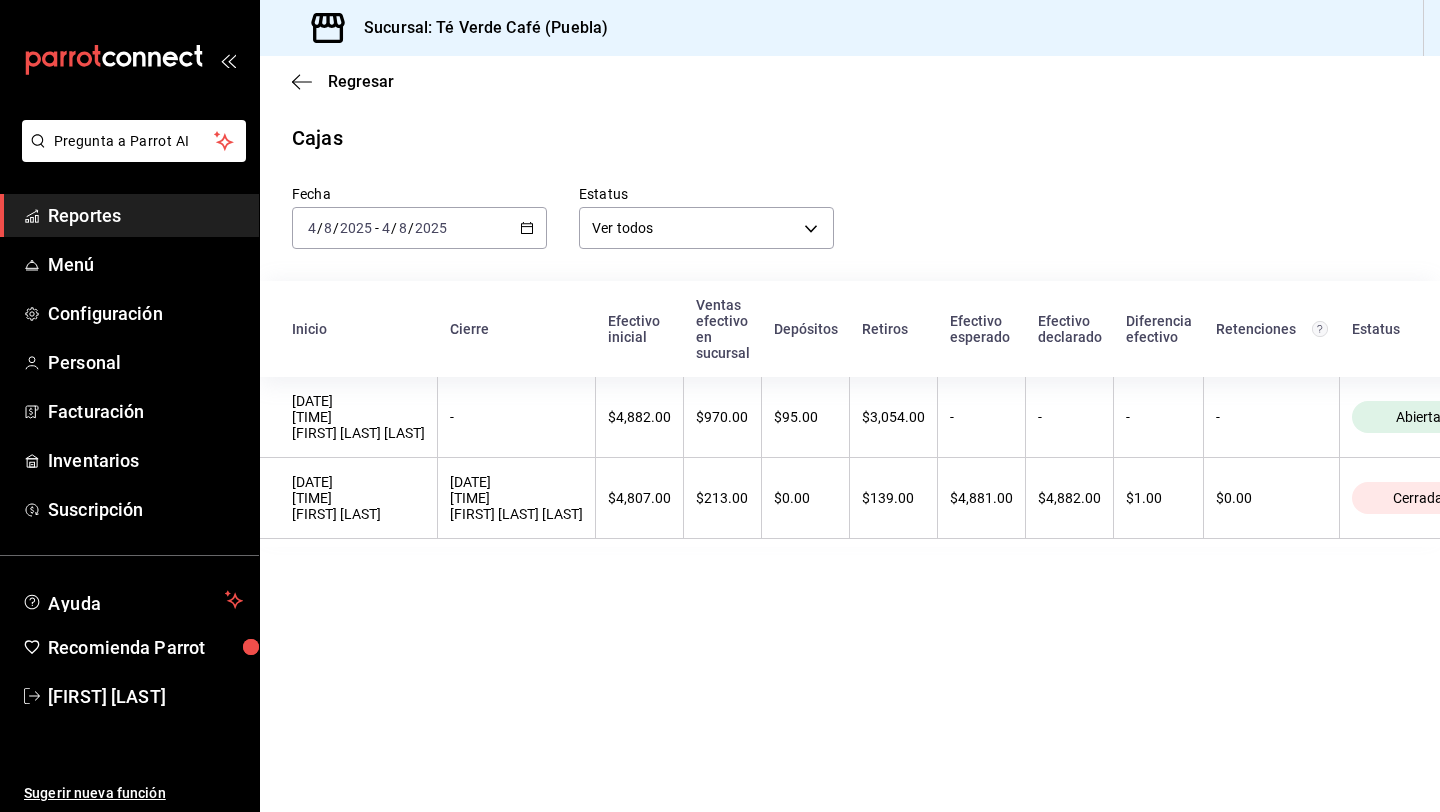 click on "Reportes" at bounding box center [145, 215] 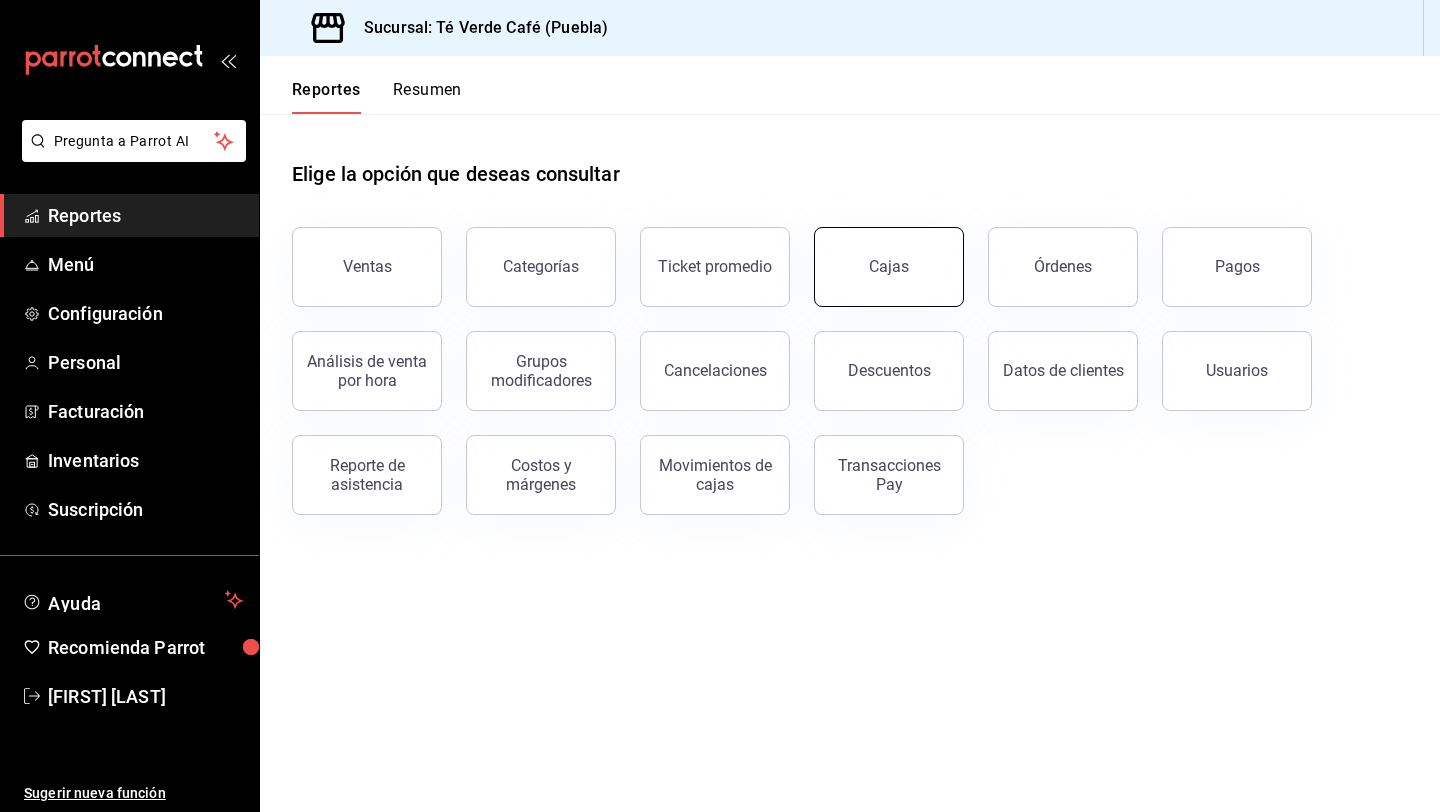 click on "Cajas" at bounding box center (889, 267) 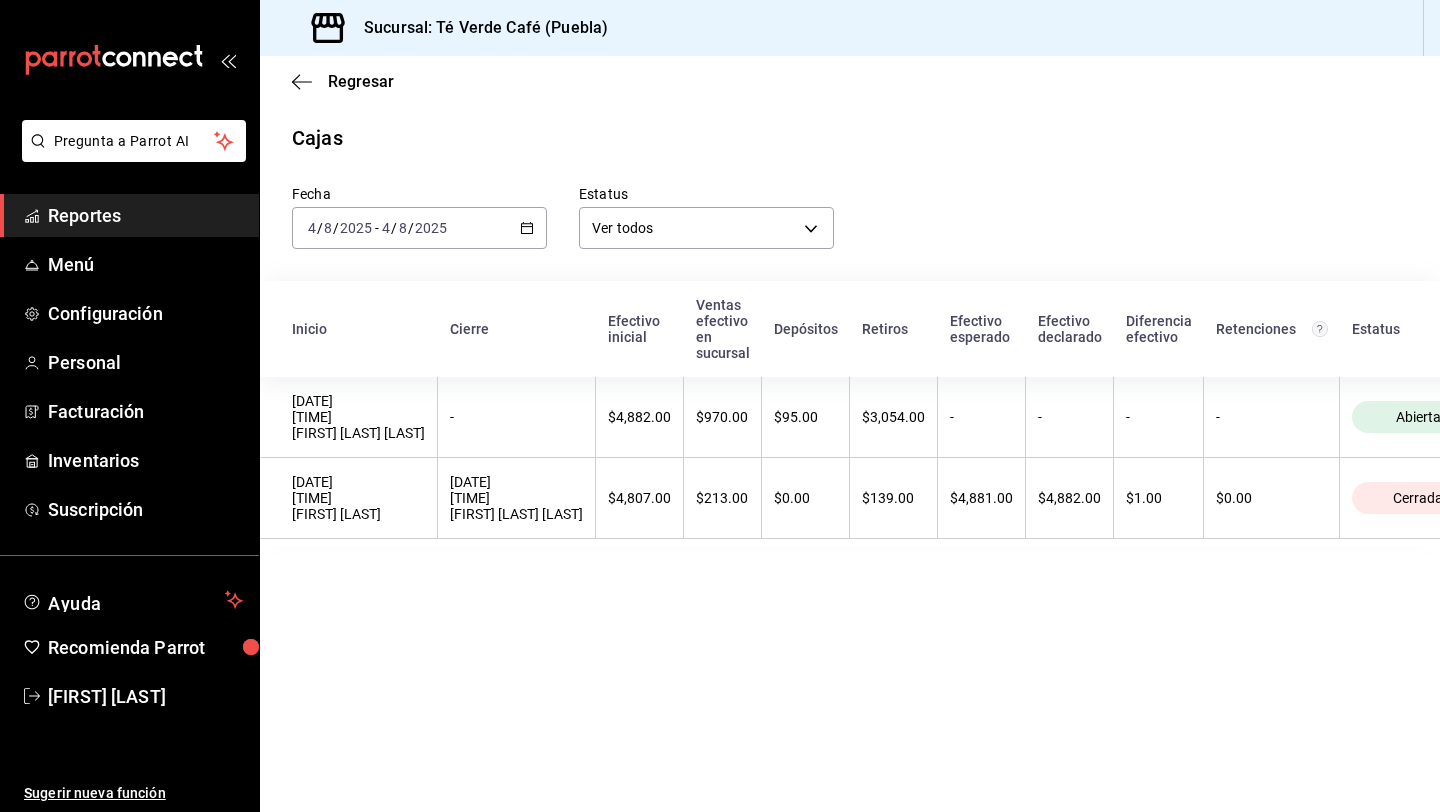 click on "Reportes" at bounding box center (145, 215) 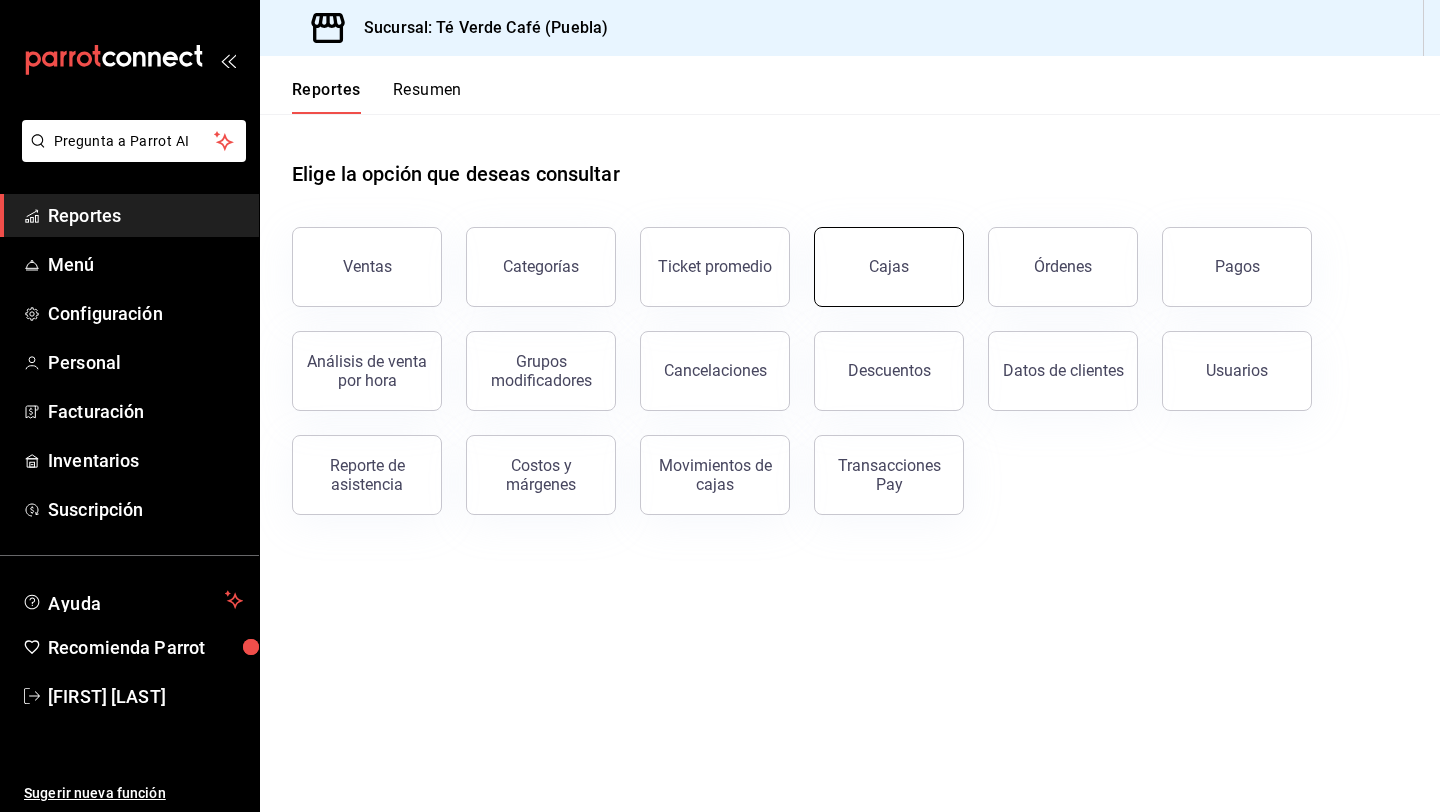 click on "Cajas" at bounding box center [889, 267] 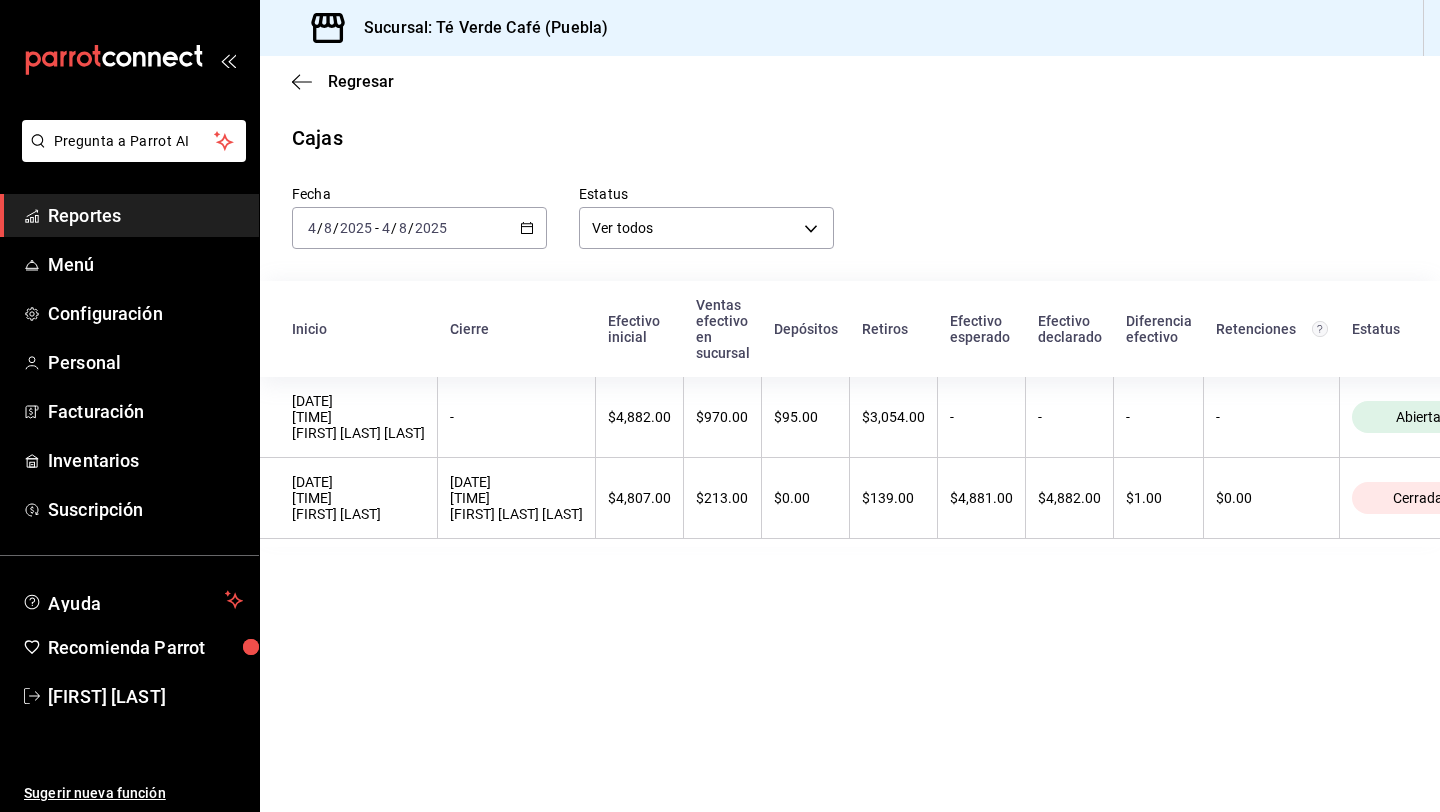 click on "Reportes" at bounding box center [145, 215] 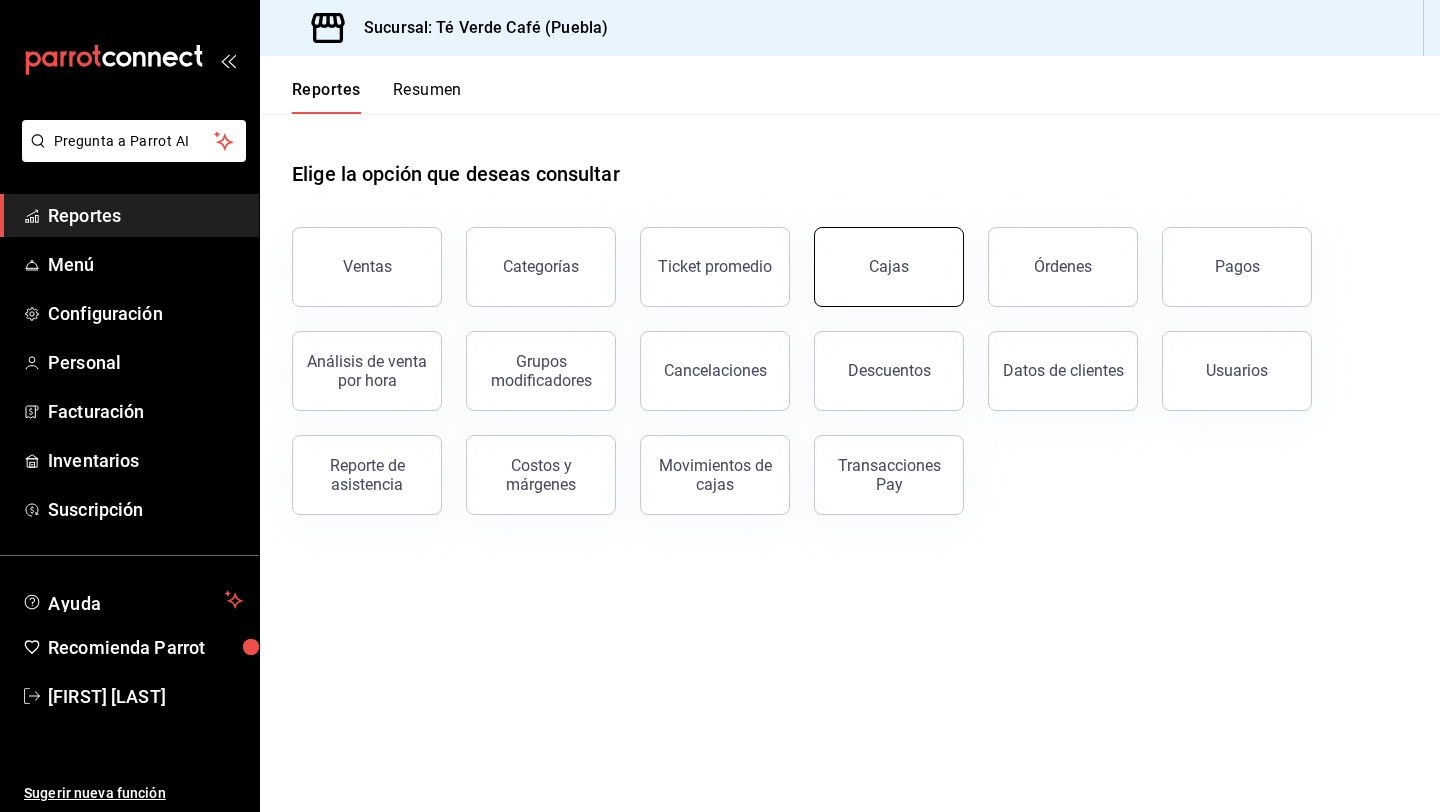 click on "Cajas" at bounding box center (889, 267) 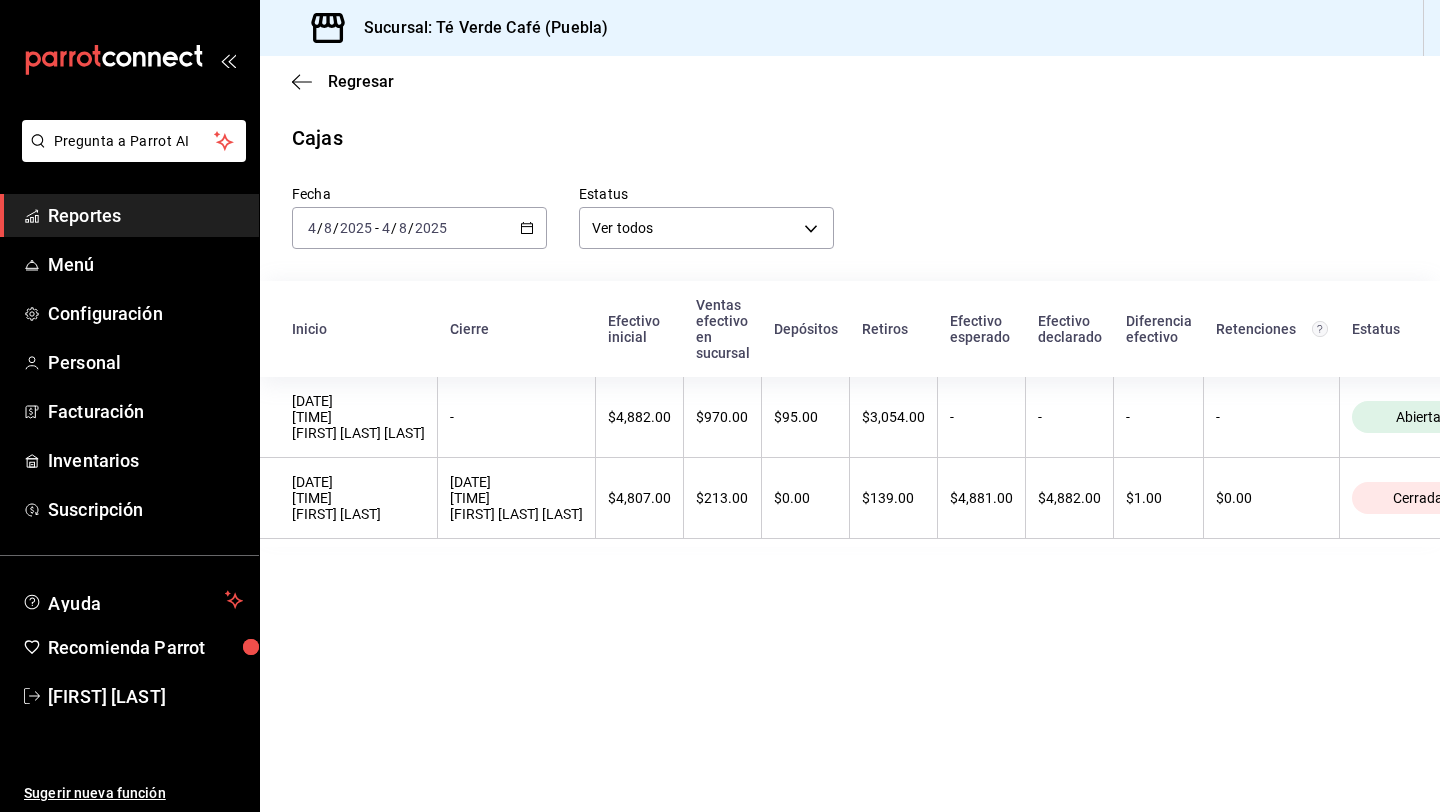 click on "Reportes" at bounding box center (145, 215) 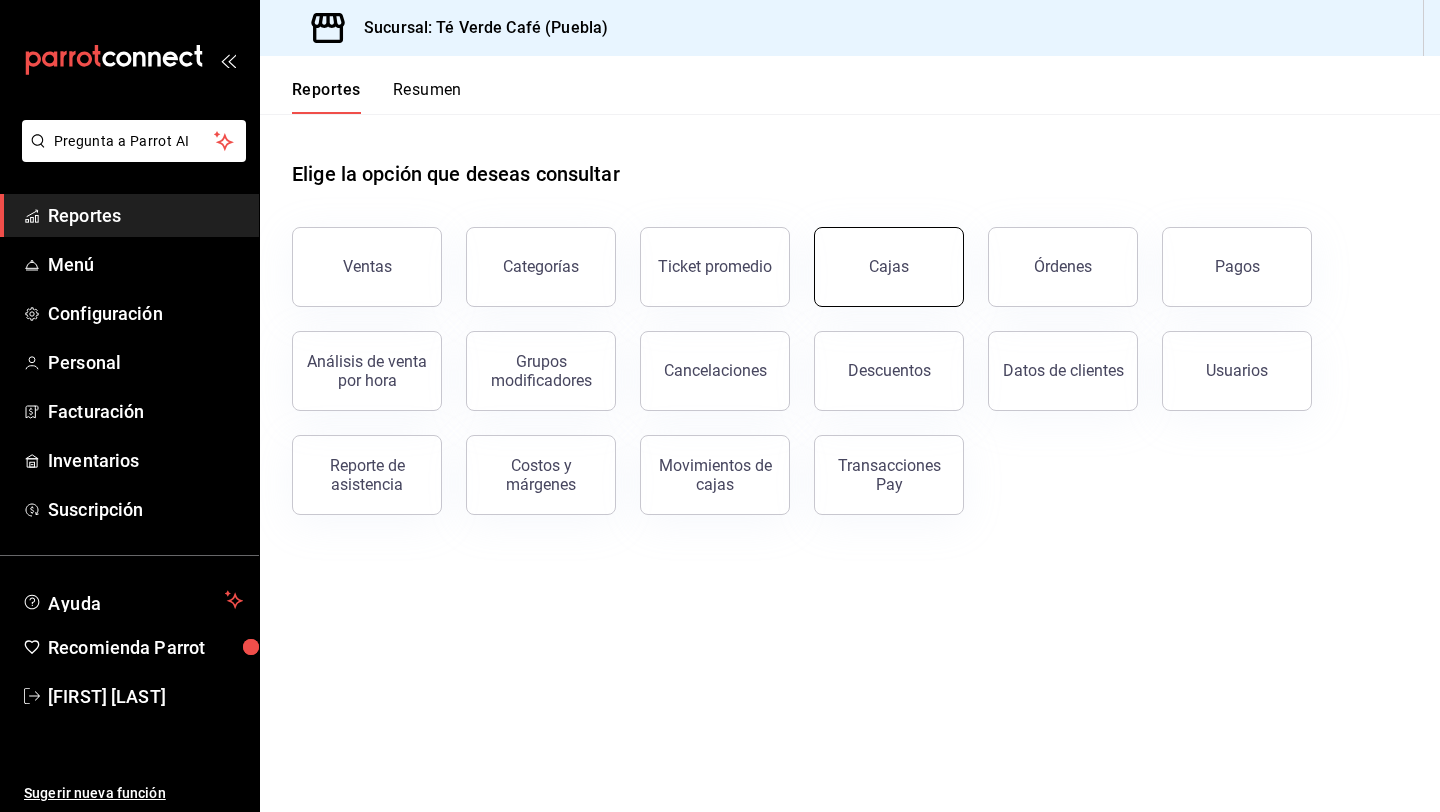 click on "Cajas" at bounding box center (889, 267) 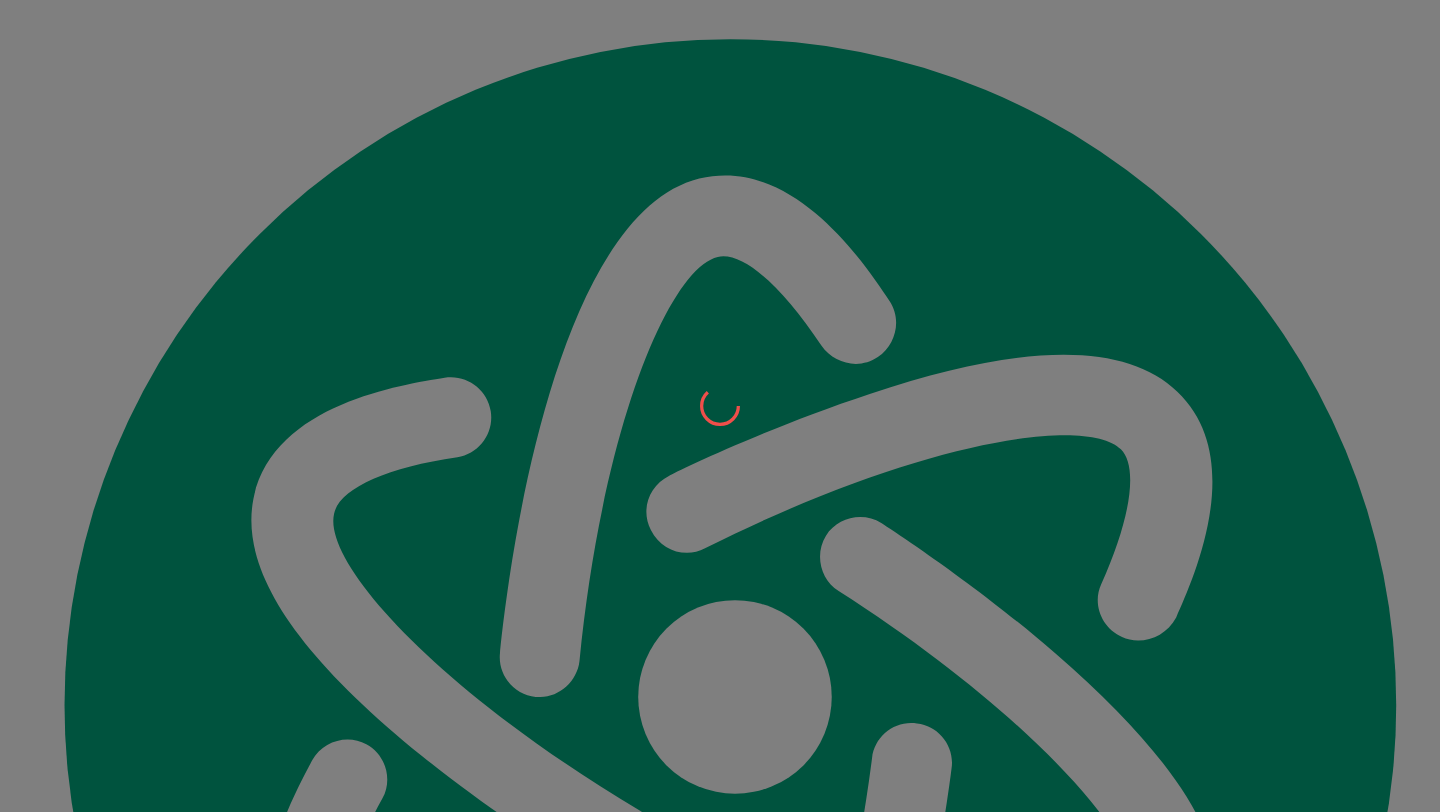 scroll, scrollTop: 0, scrollLeft: 0, axis: both 